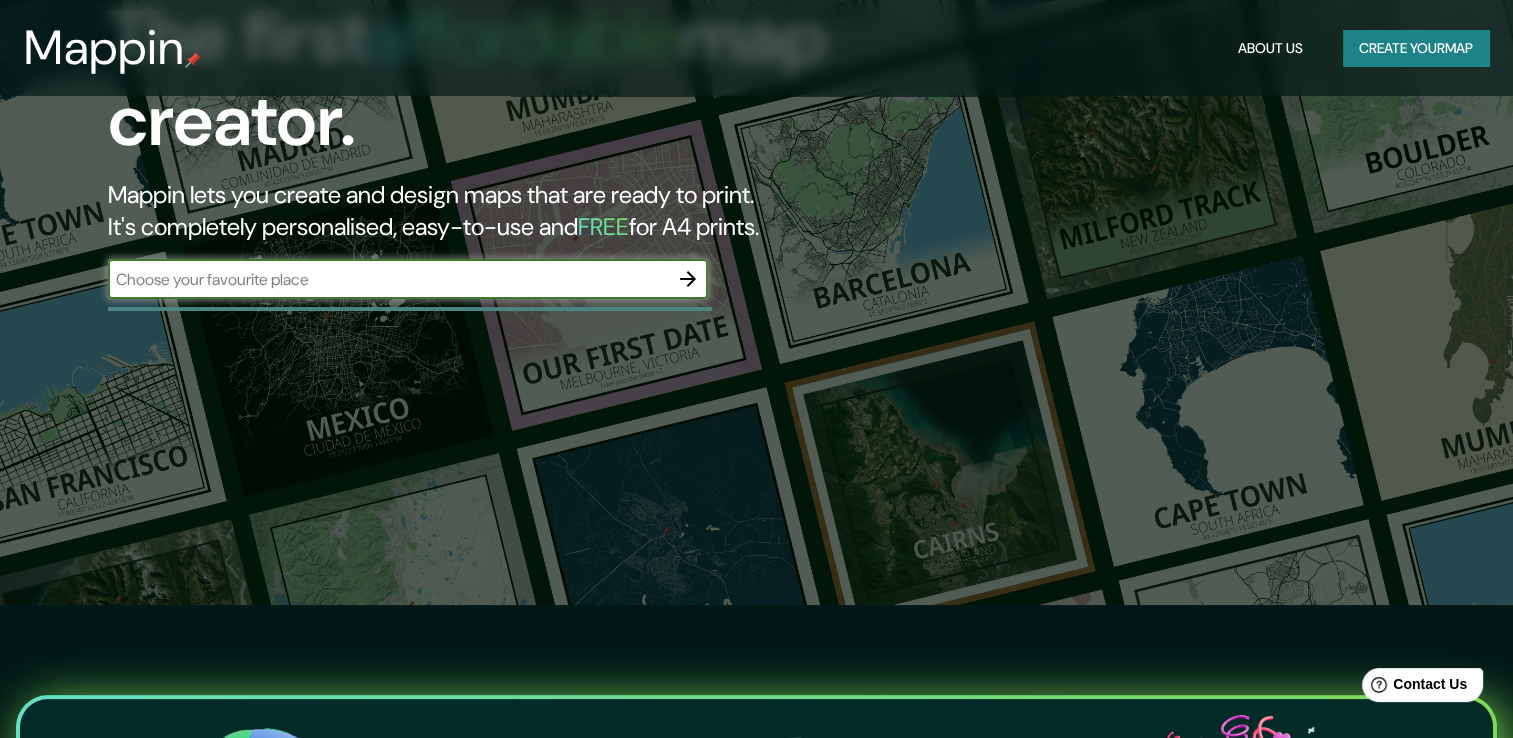 scroll, scrollTop: 0, scrollLeft: 0, axis: both 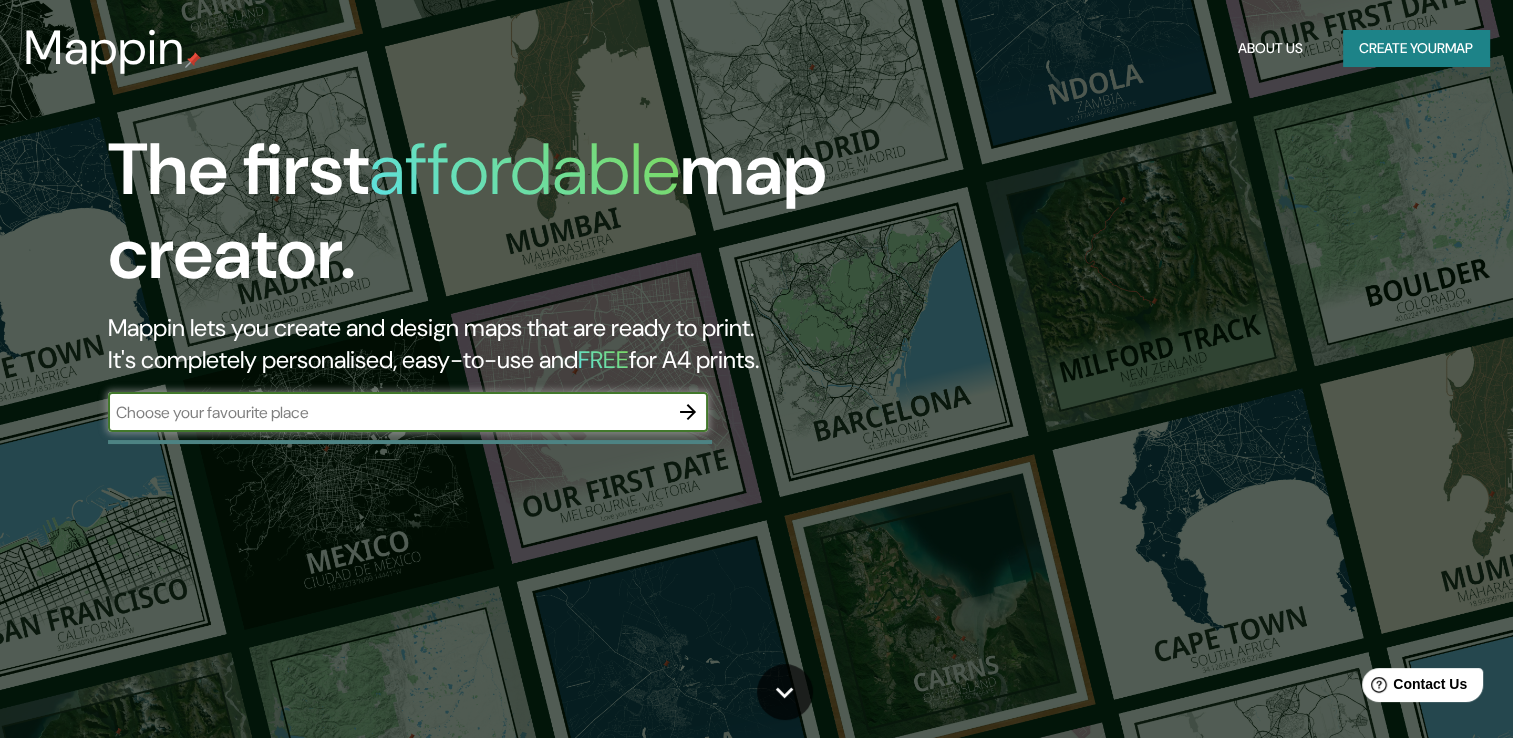 click at bounding box center (388, 412) 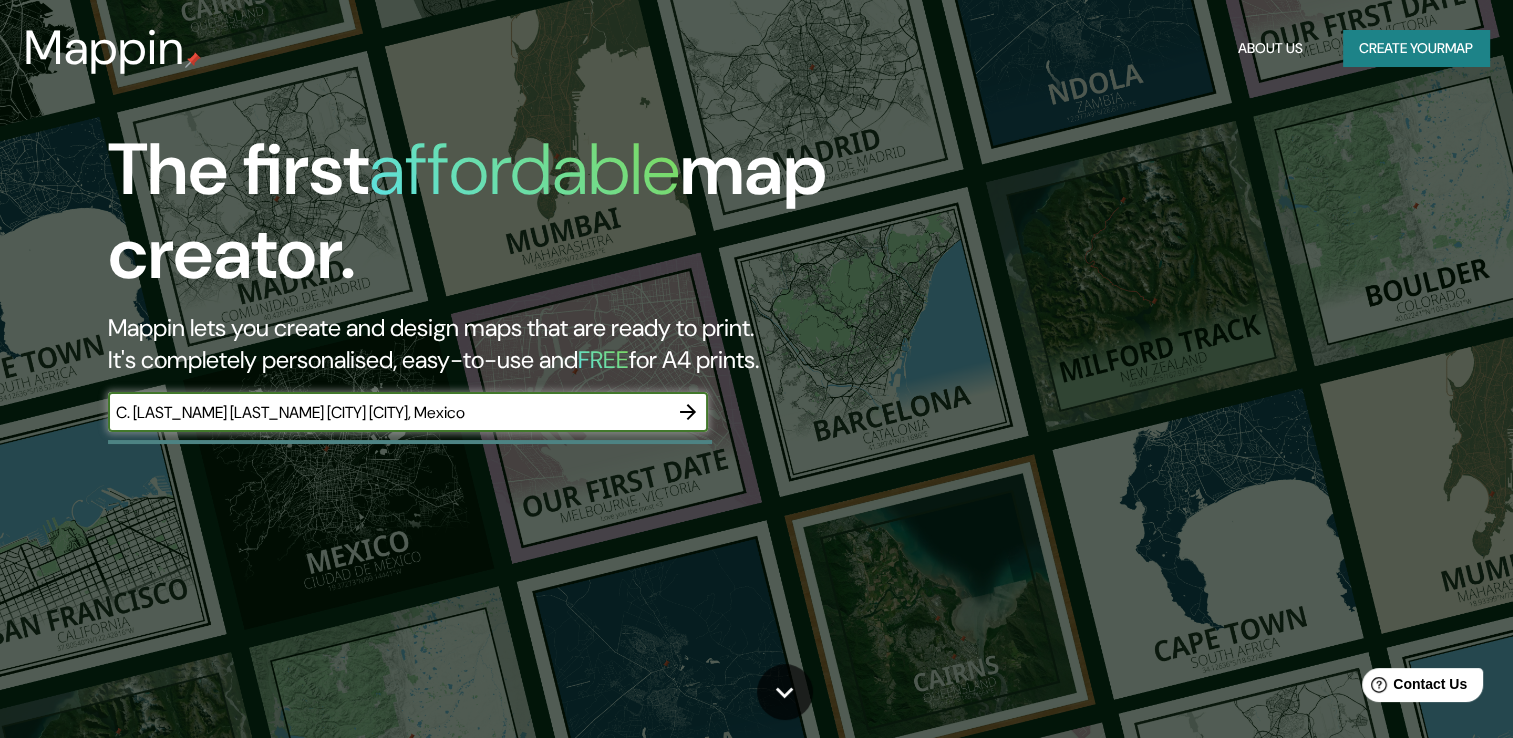 type on "C. [LAST_NAME] [LAST_NAME] [CITY] [CITY], Mexico" 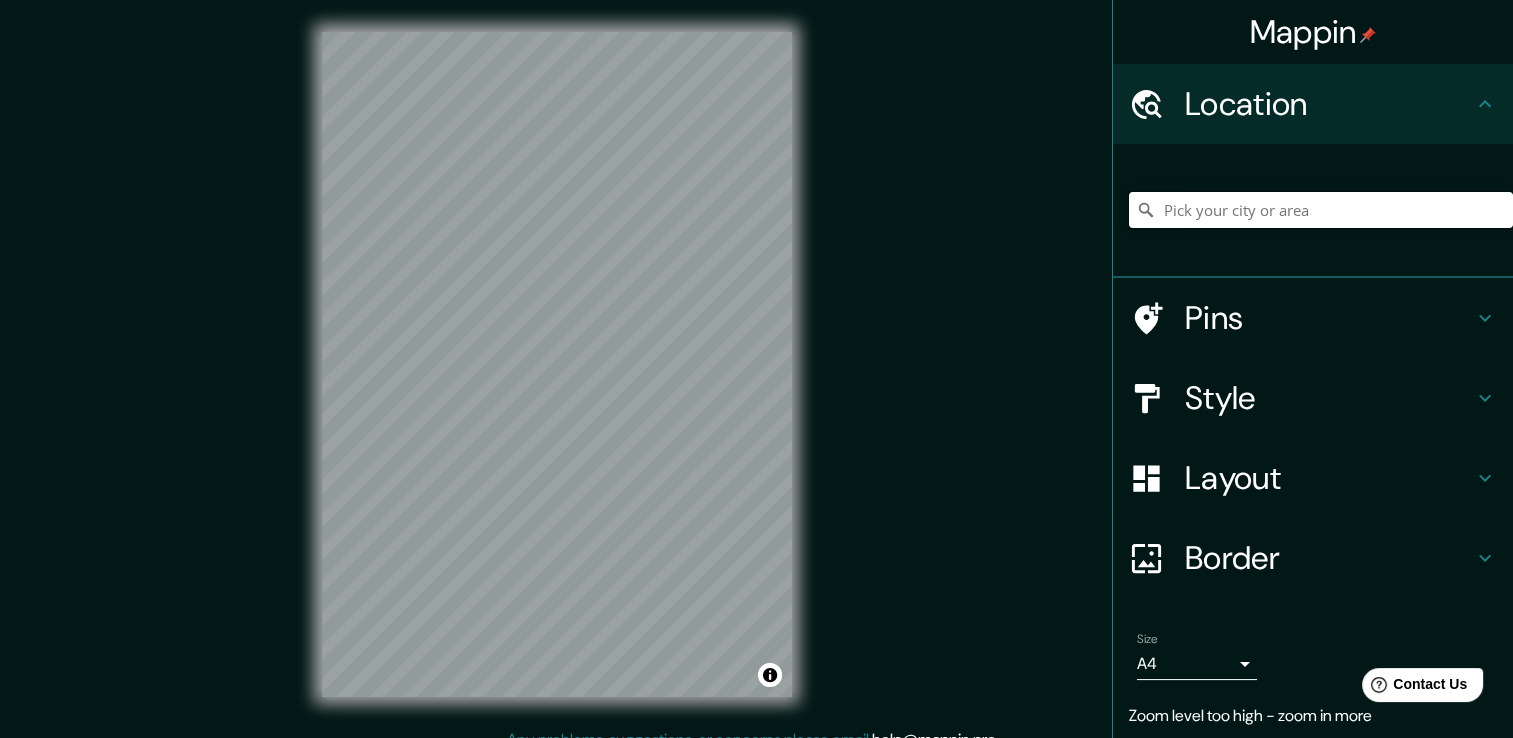 click at bounding box center [1321, 210] 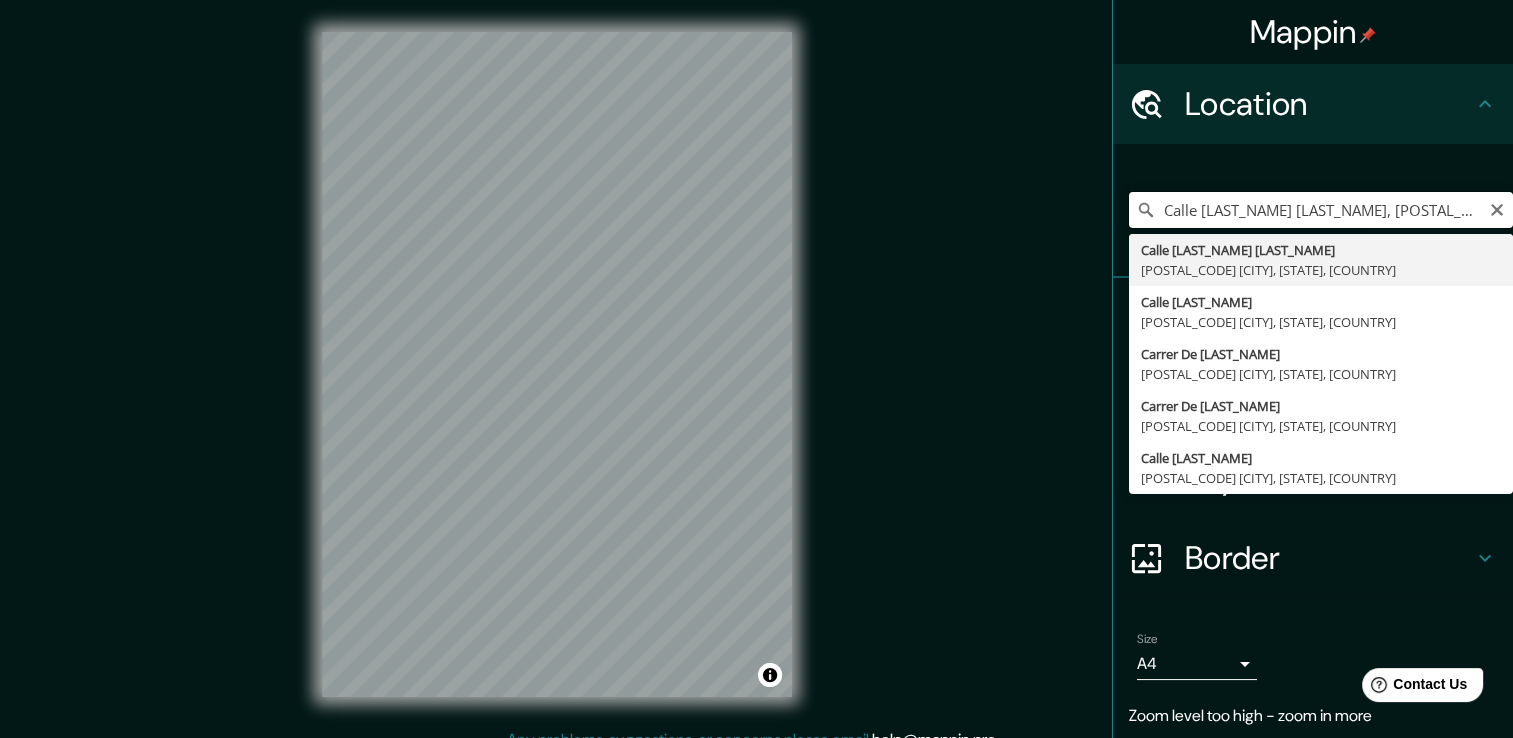 scroll, scrollTop: 0, scrollLeft: 0, axis: both 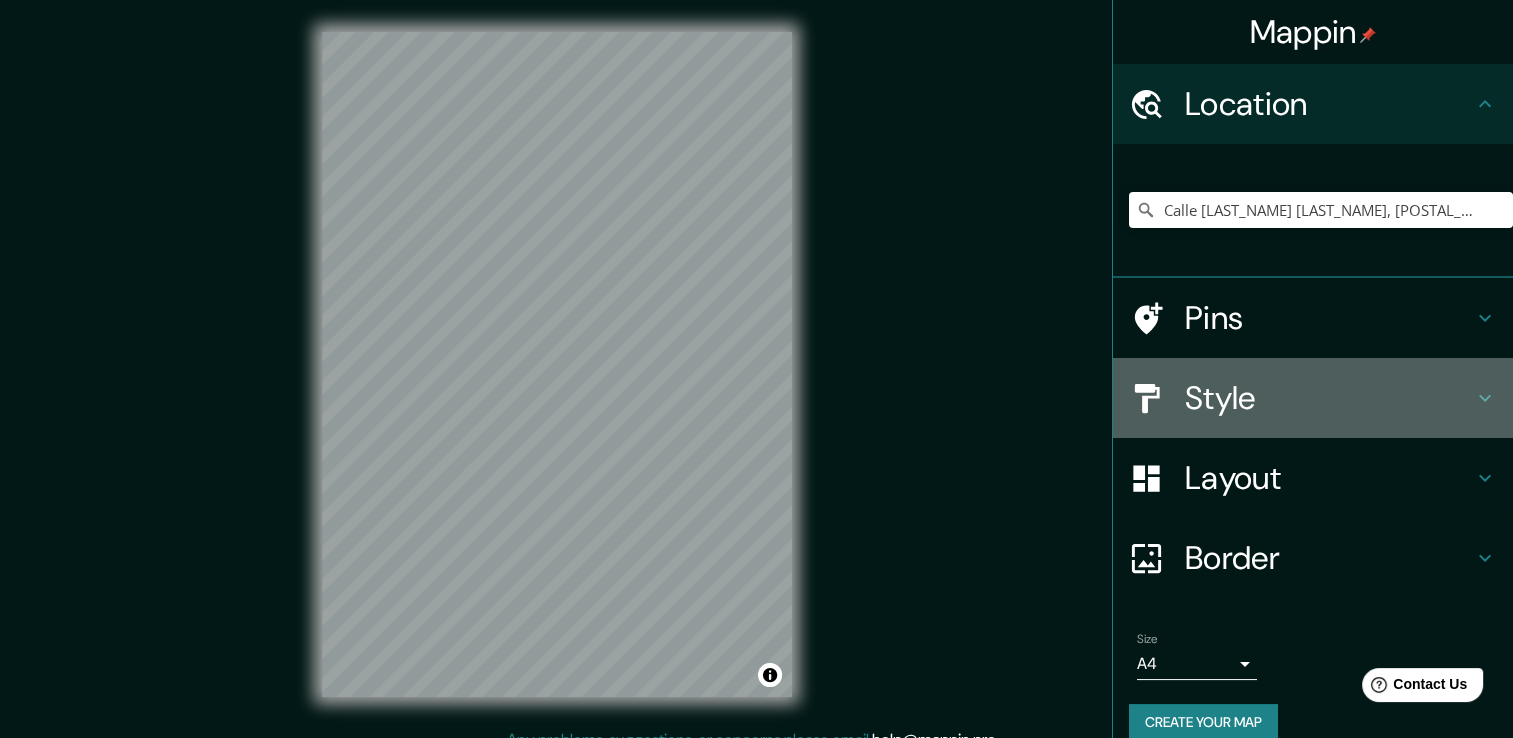 drag, startPoint x: 1236, startPoint y: 392, endPoint x: 1236, endPoint y: 404, distance: 12 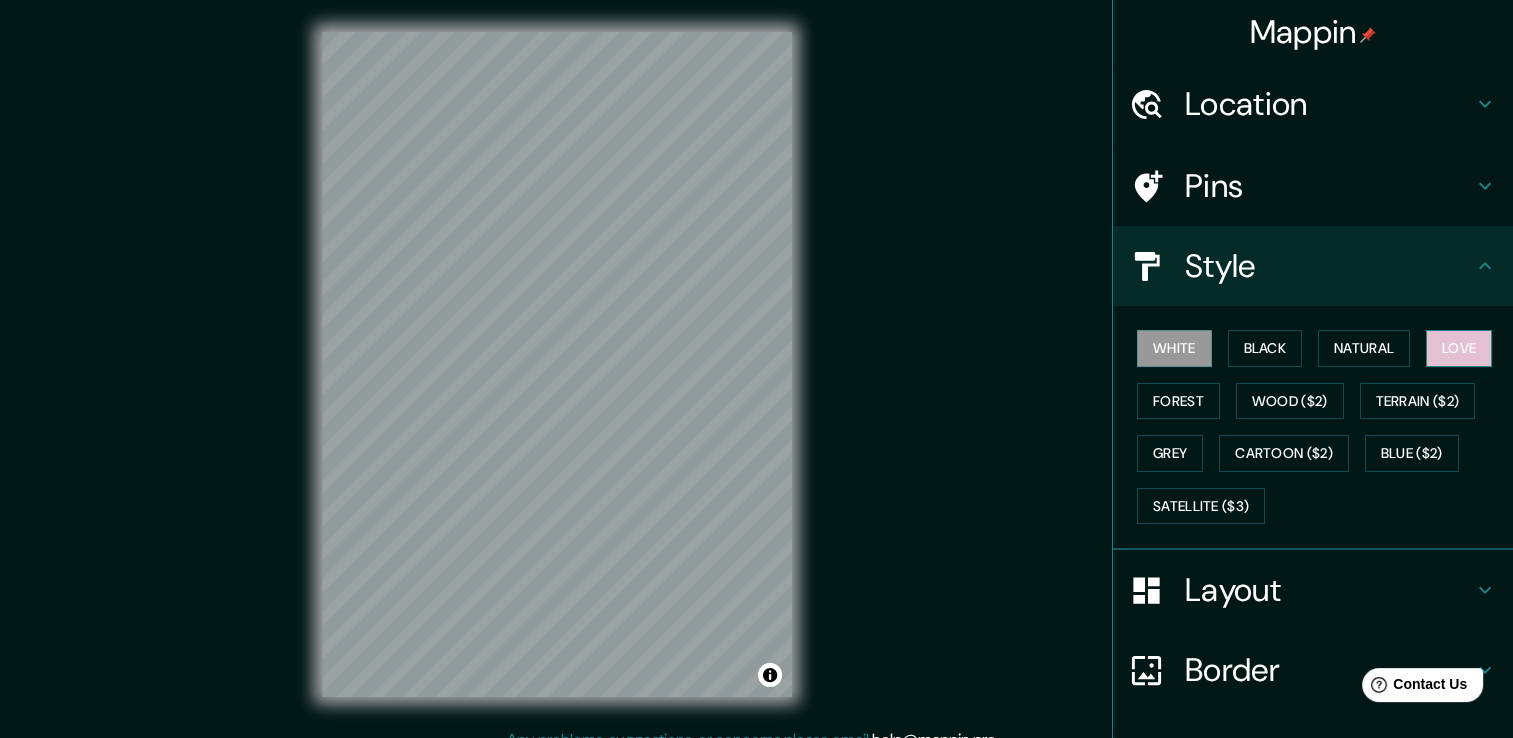 click on "Love" at bounding box center [1459, 348] 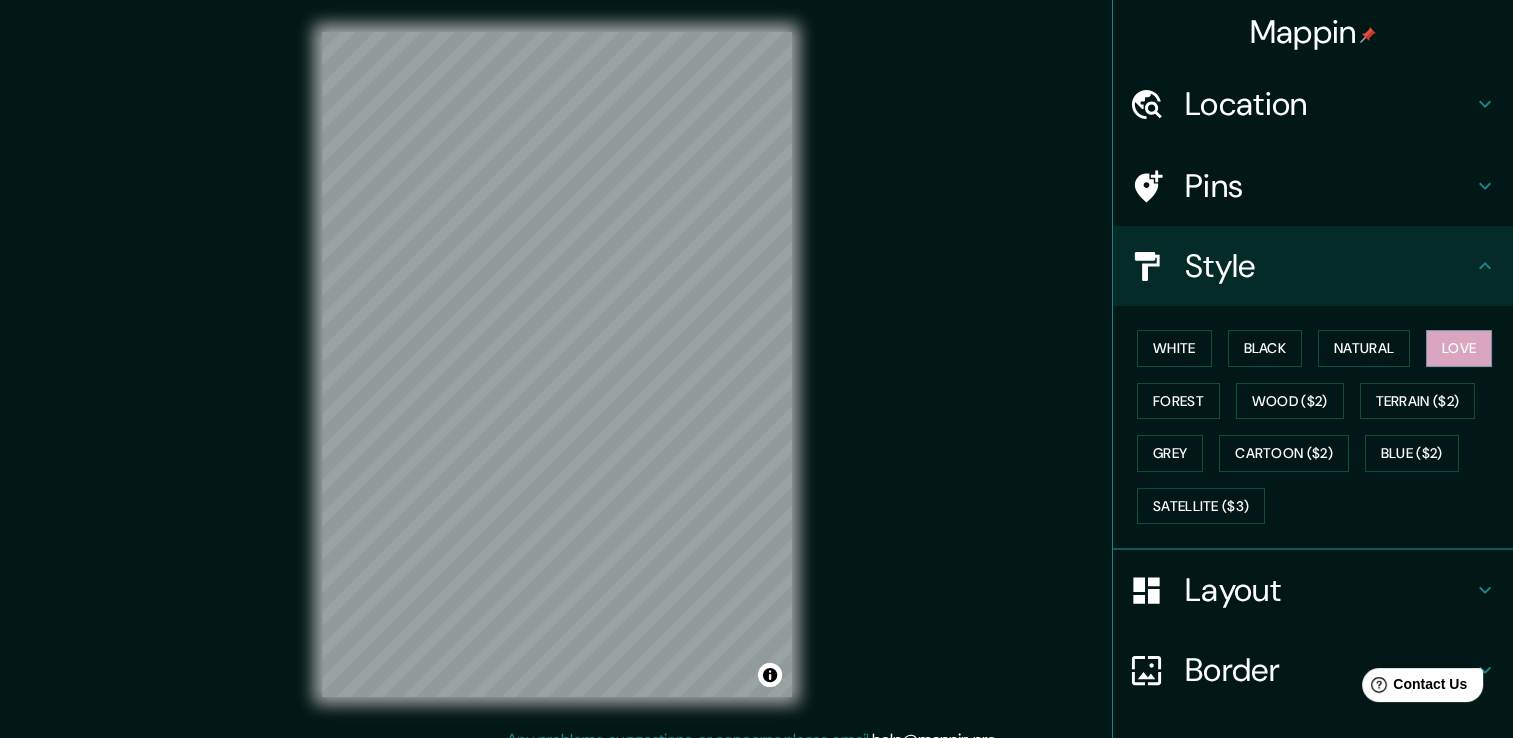 click on "Location" at bounding box center (1329, 104) 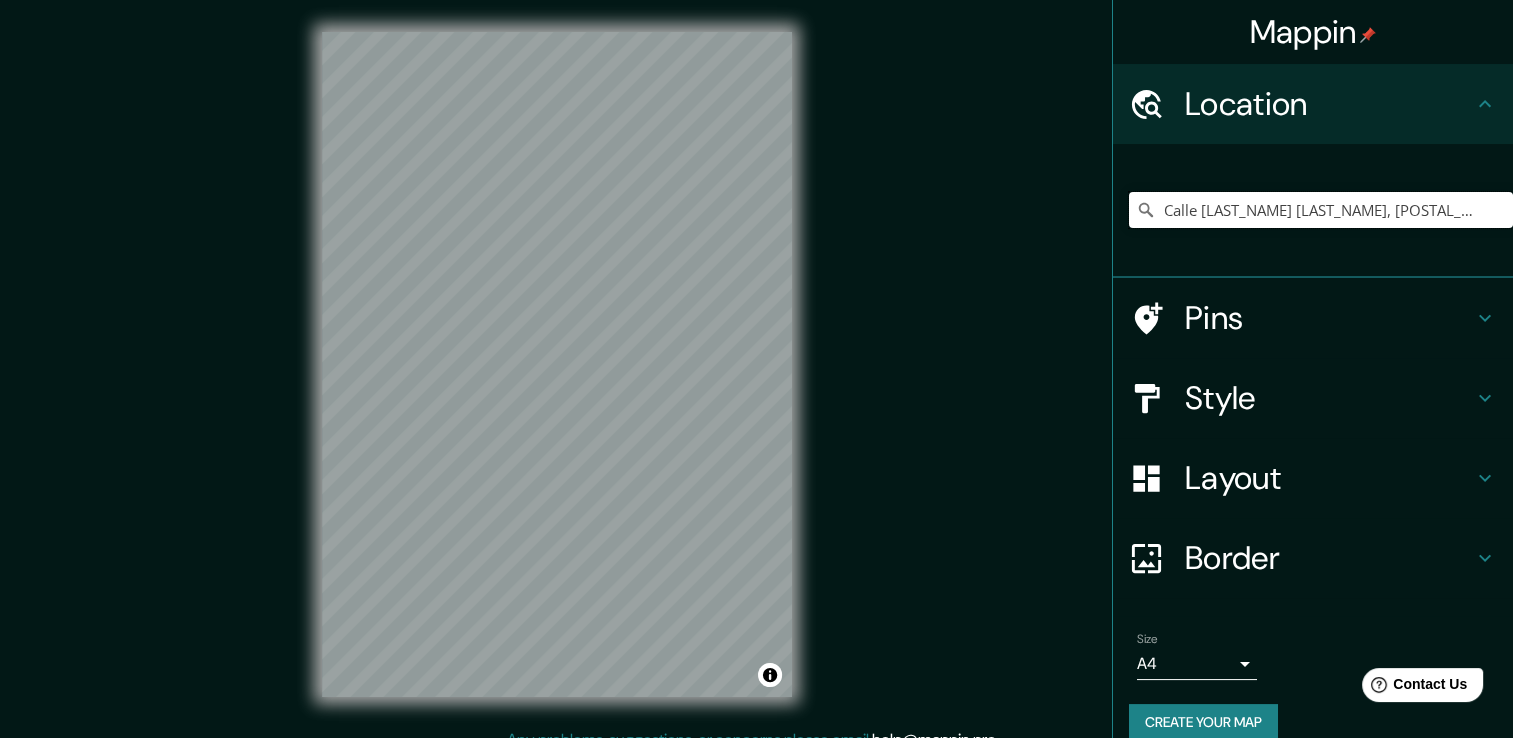 drag, startPoint x: 1349, startPoint y: 209, endPoint x: 1144, endPoint y: 259, distance: 211.00948 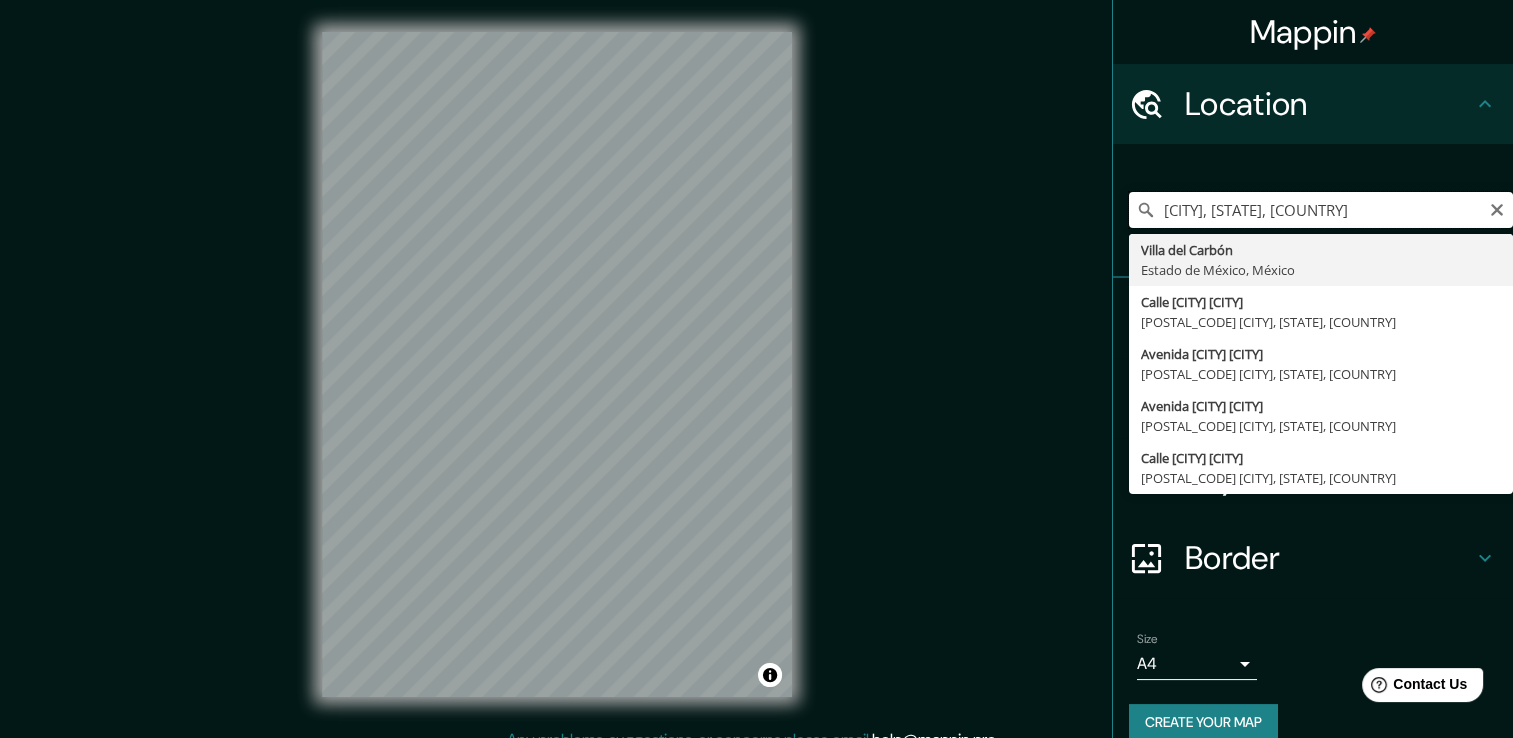 type on "[CITY], [STATE], [COUNTRY]" 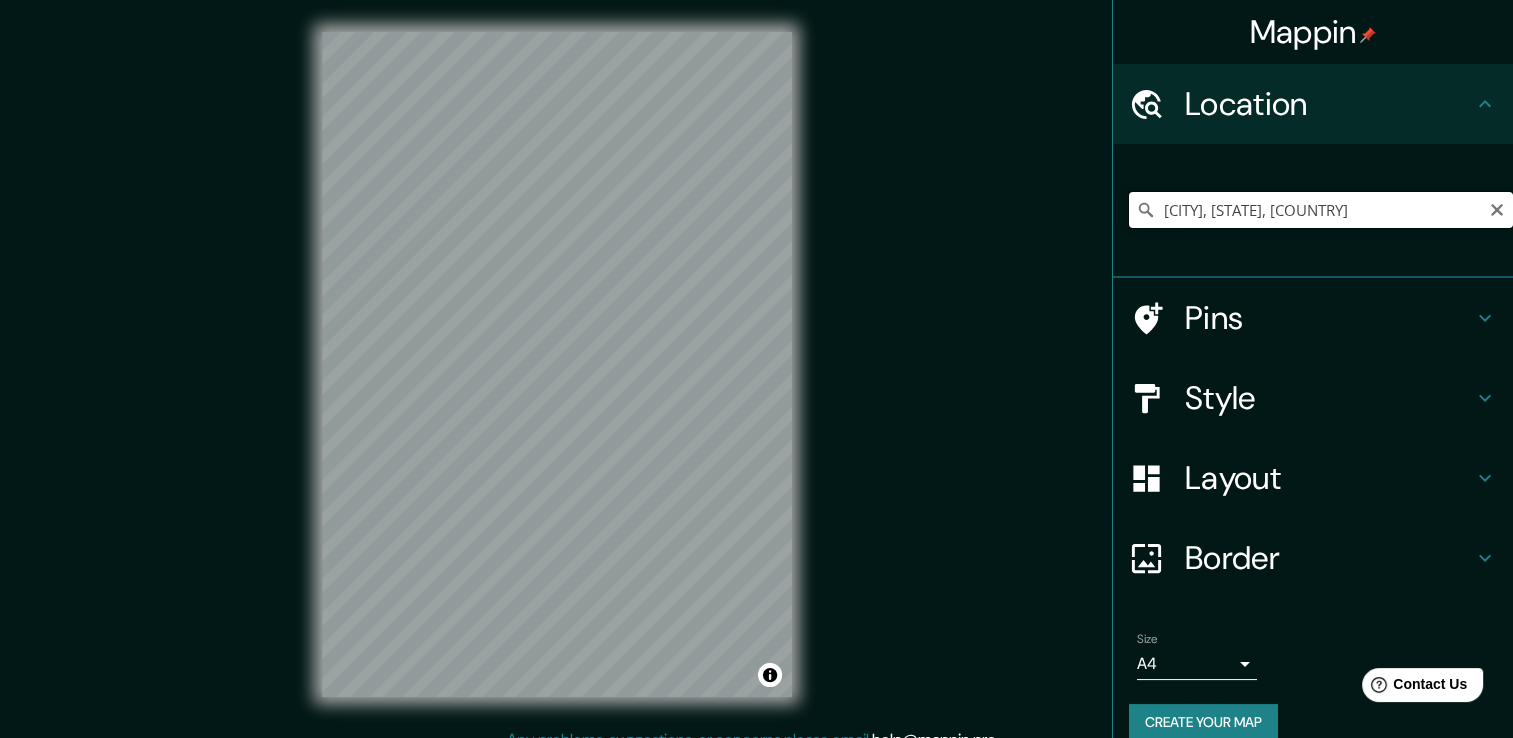 click on "[CITY], [STATE], [COUNTRY]" at bounding box center (1321, 210) 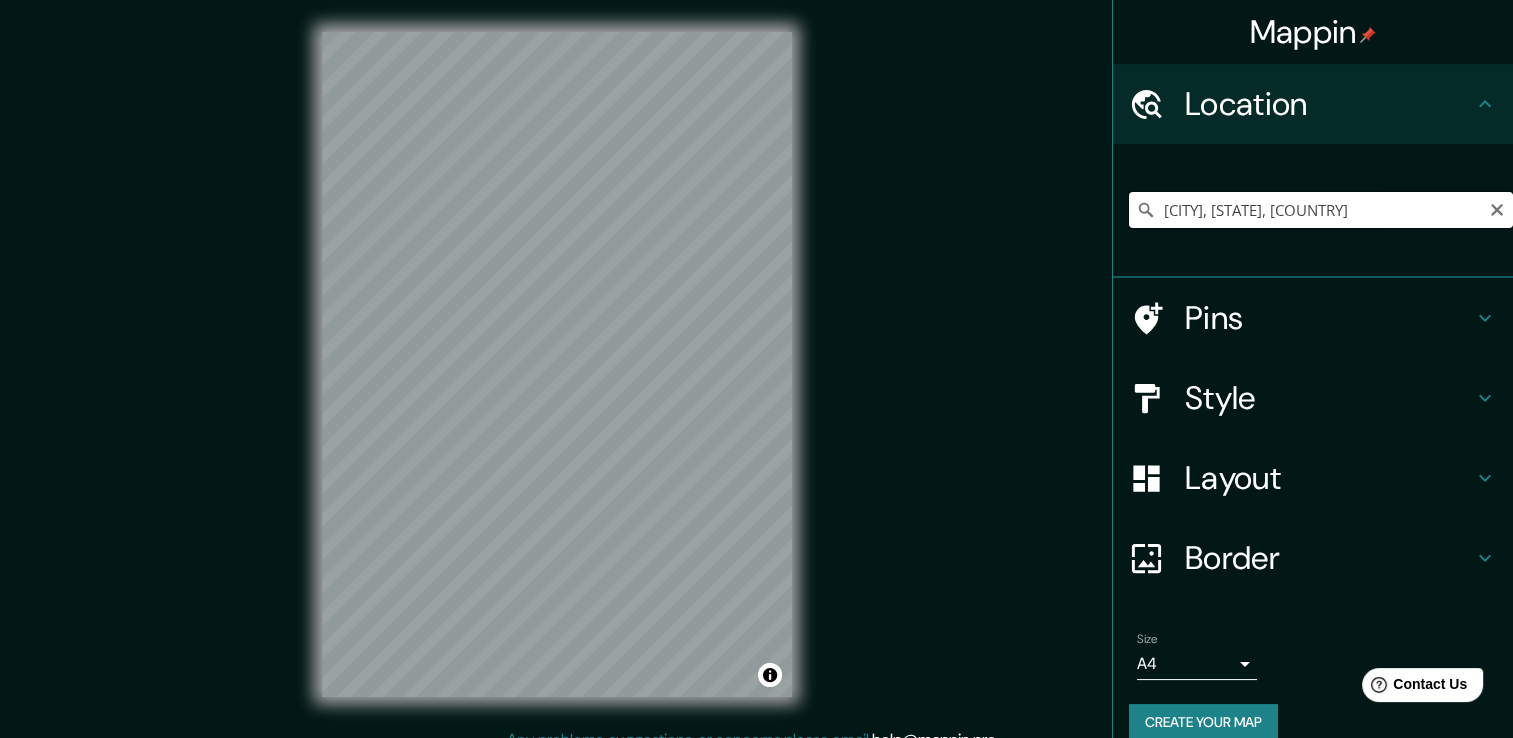 drag, startPoint x: 1452, startPoint y: 208, endPoint x: 1386, endPoint y: 226, distance: 68.41052 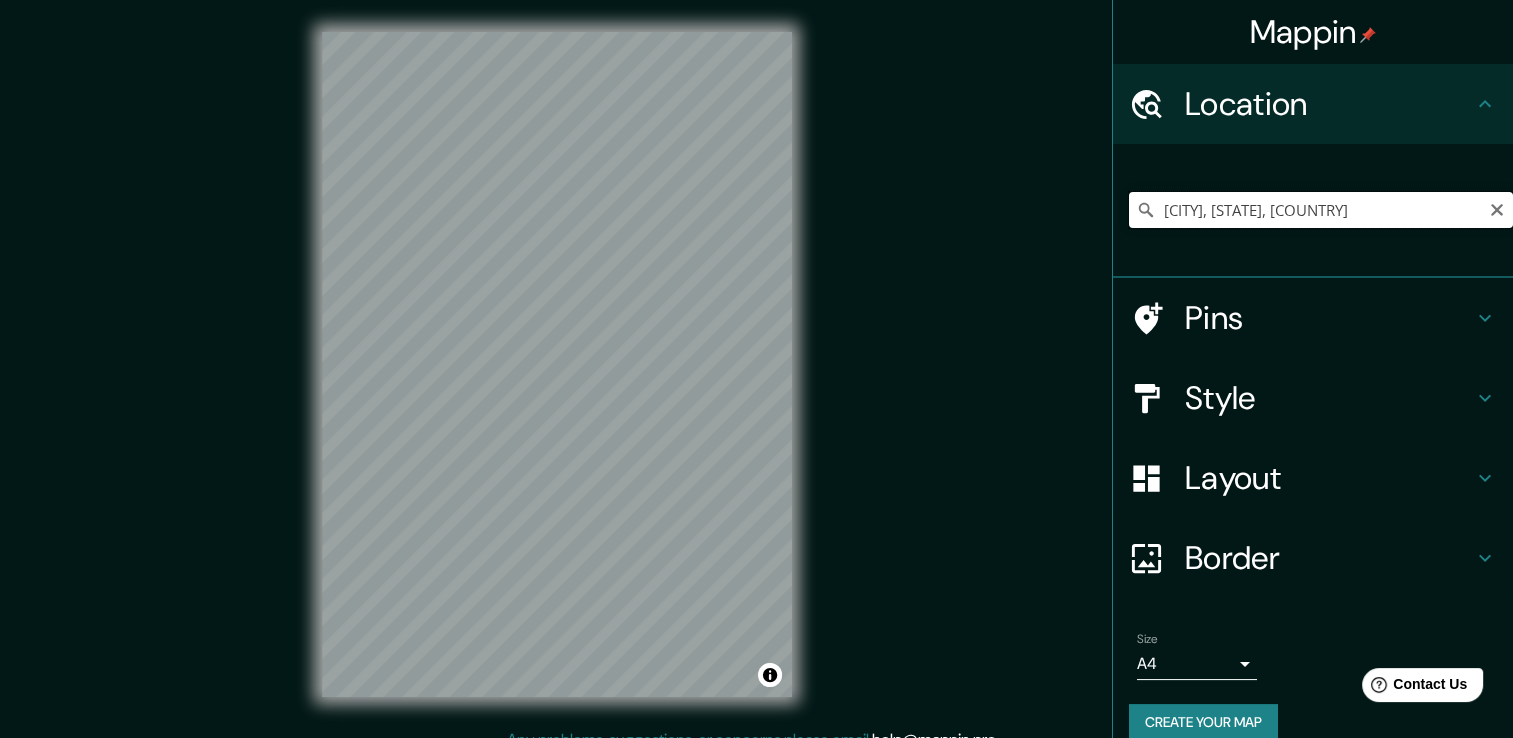 click on "[CITY], [STATE], [COUNTRY]" at bounding box center (1321, 210) 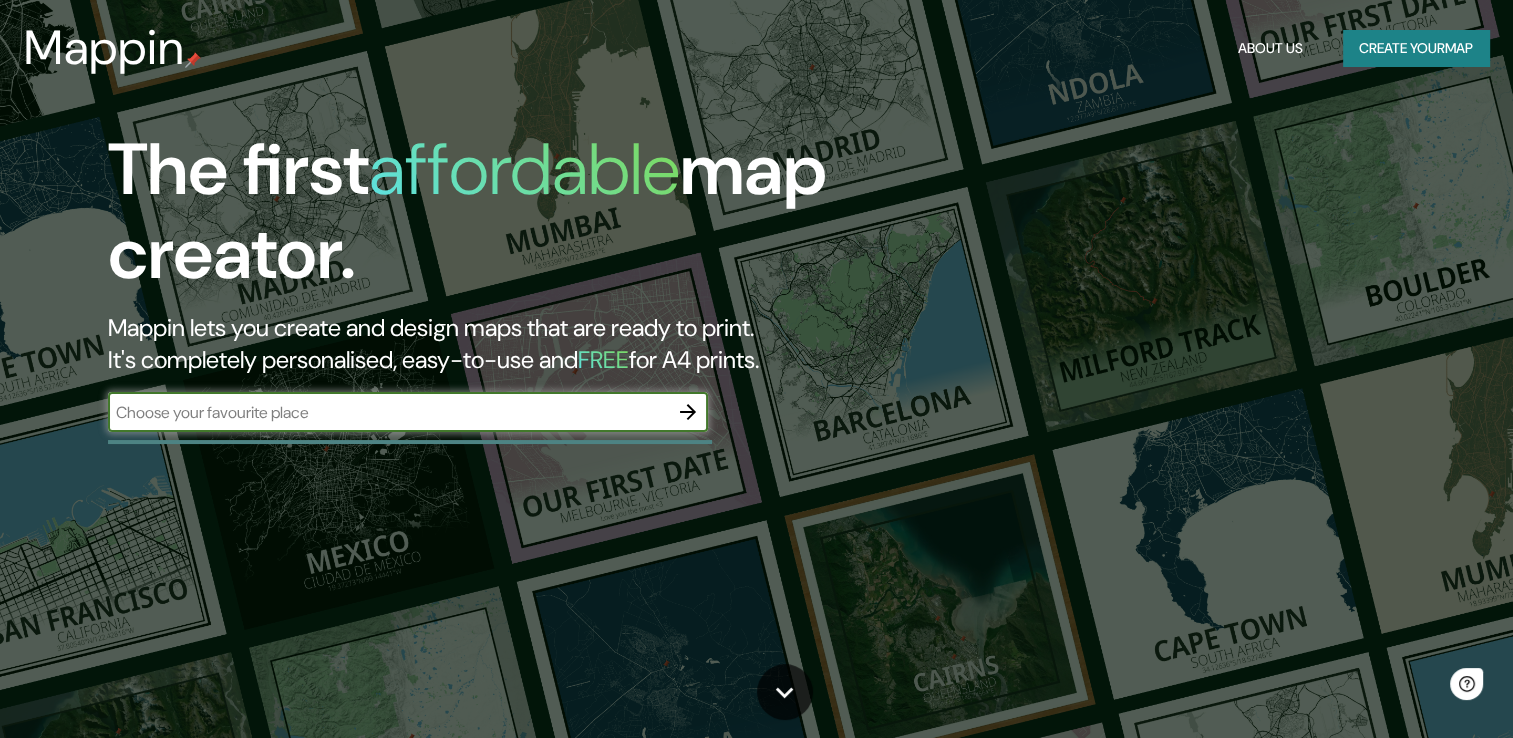 scroll, scrollTop: 0, scrollLeft: 0, axis: both 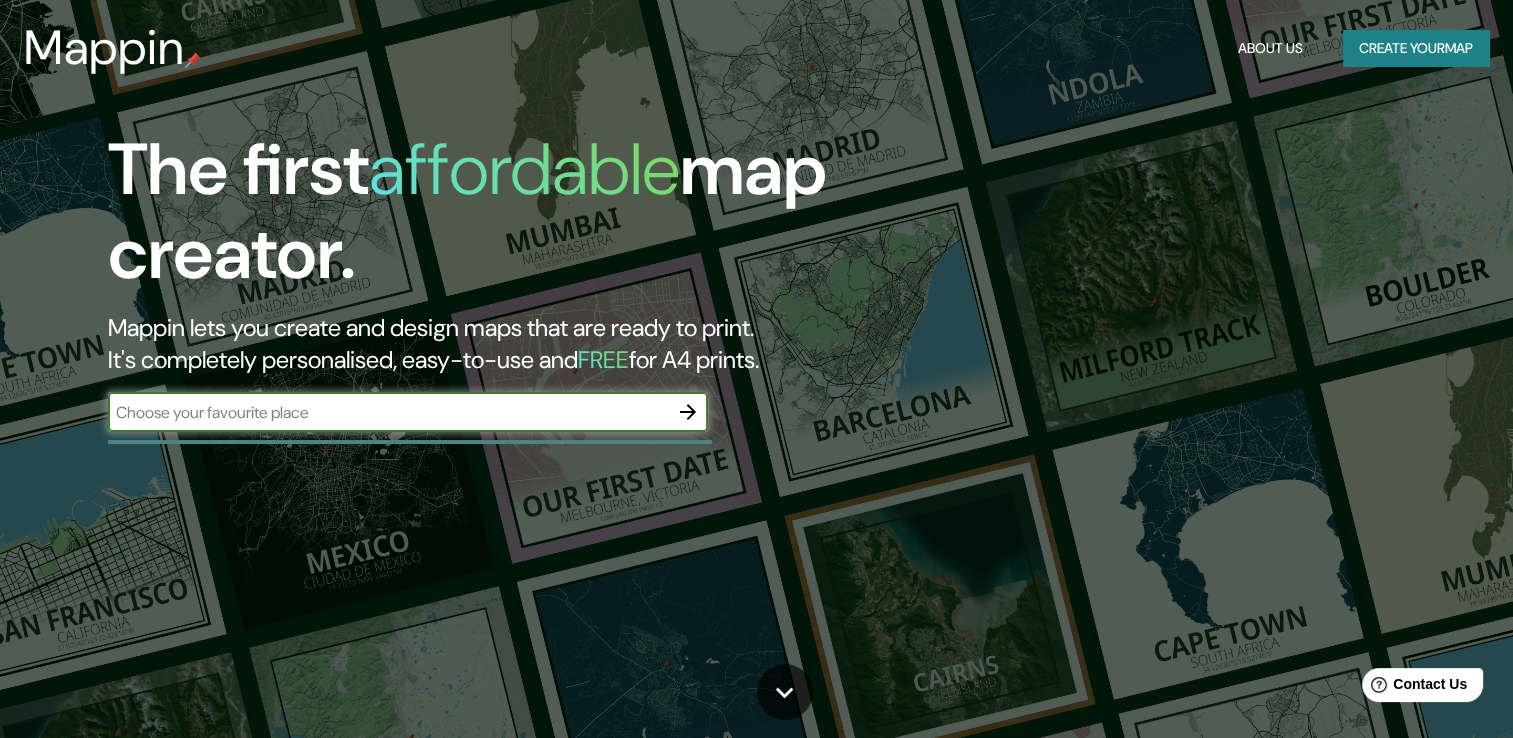 click at bounding box center (388, 412) 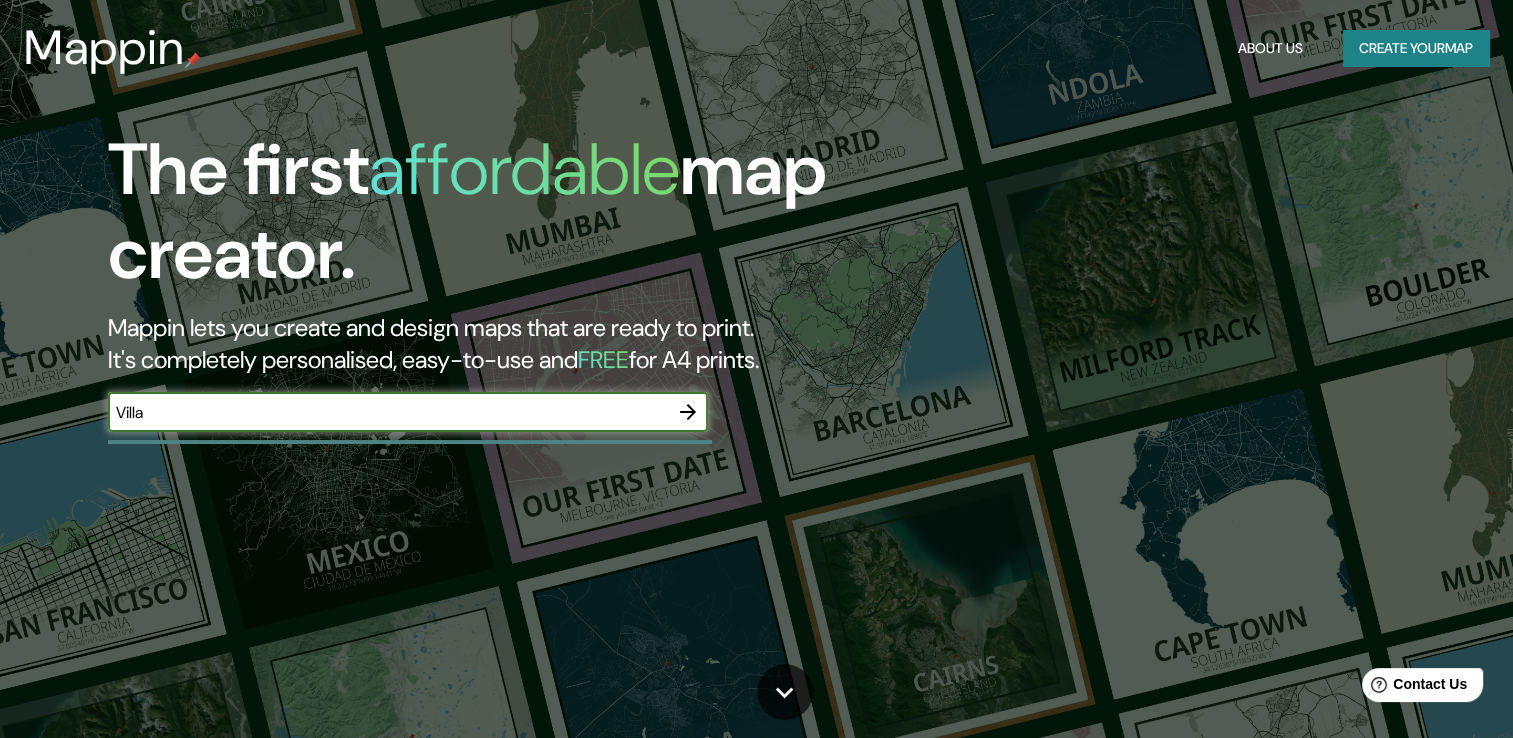 type on "villa del carbon" 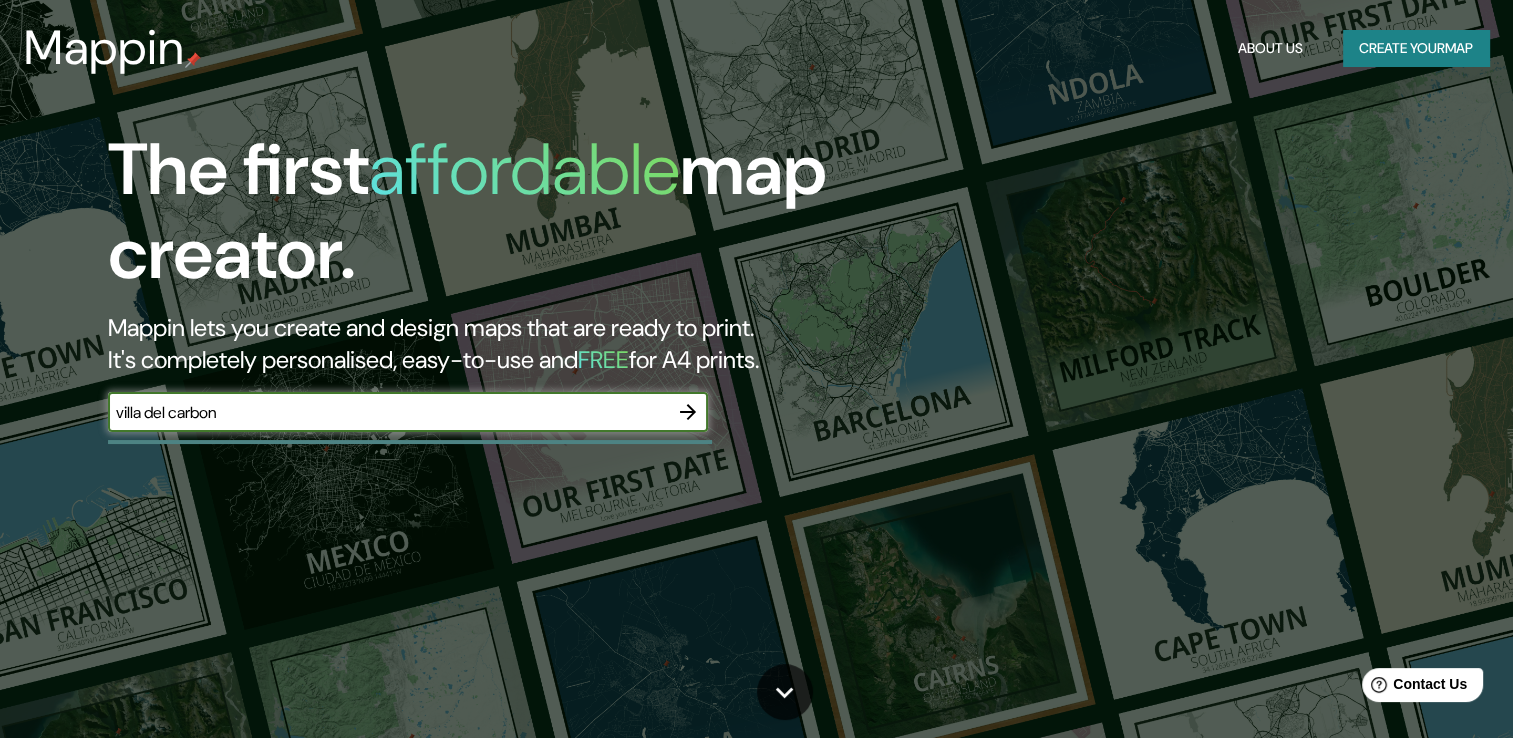 click at bounding box center [688, 412] 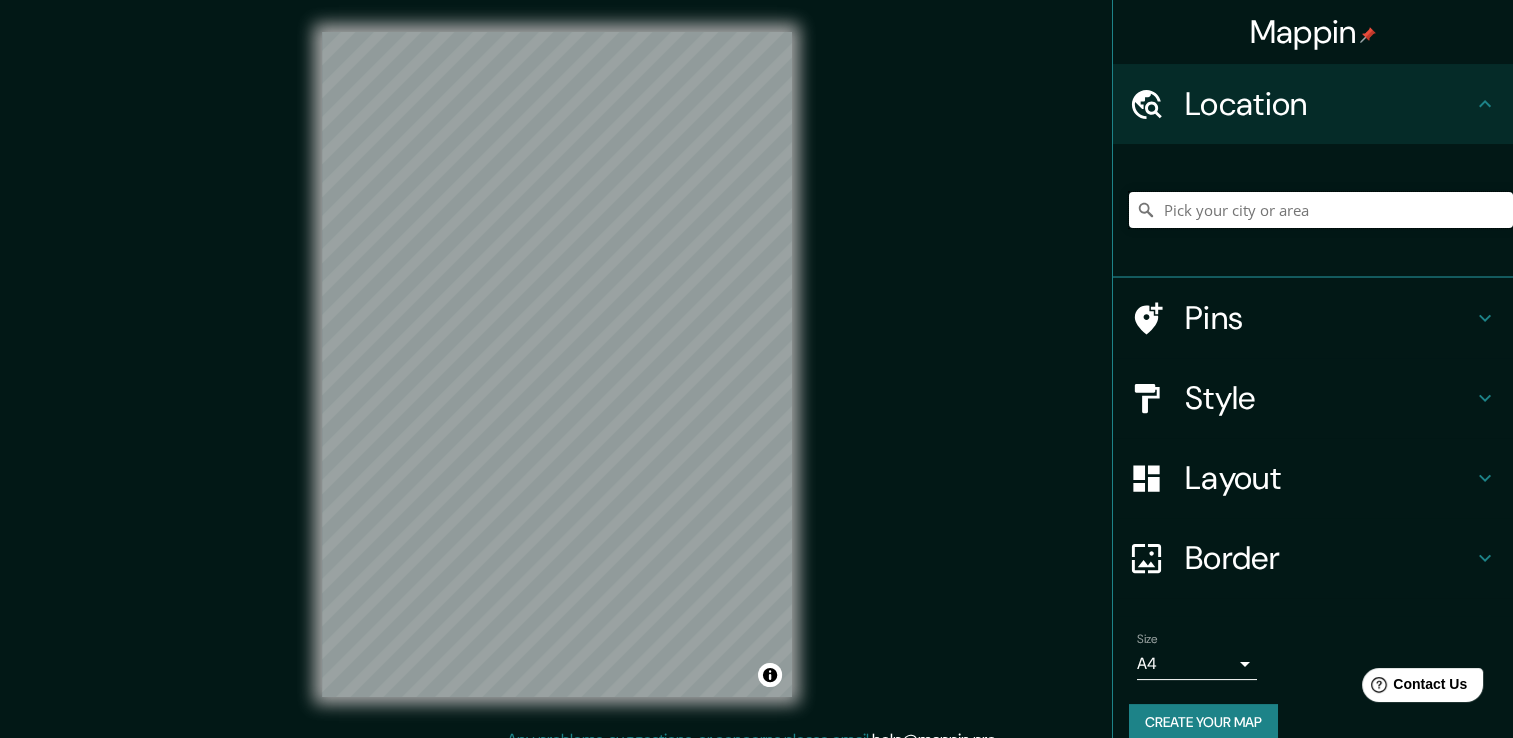 click at bounding box center [1321, 210] 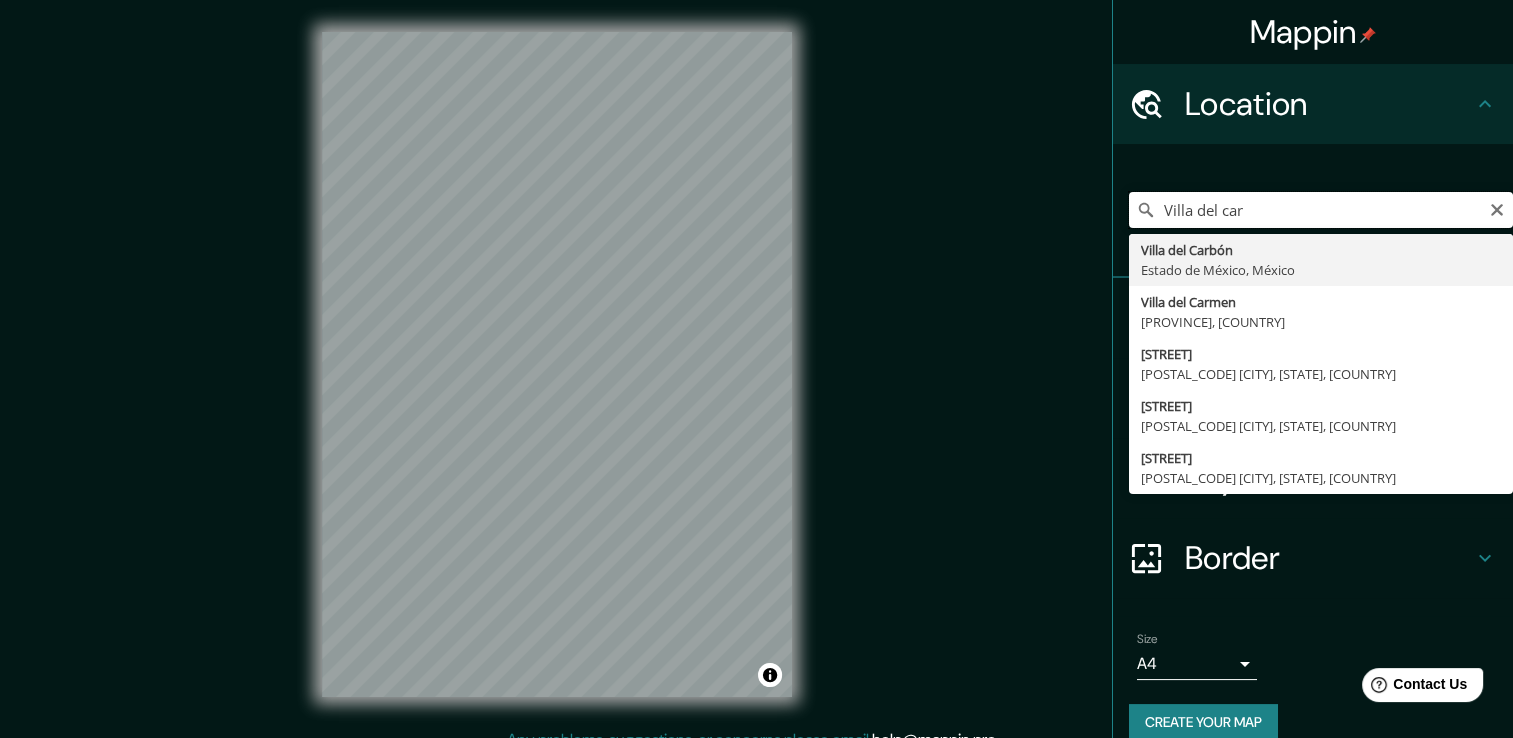 type on "Villa del car" 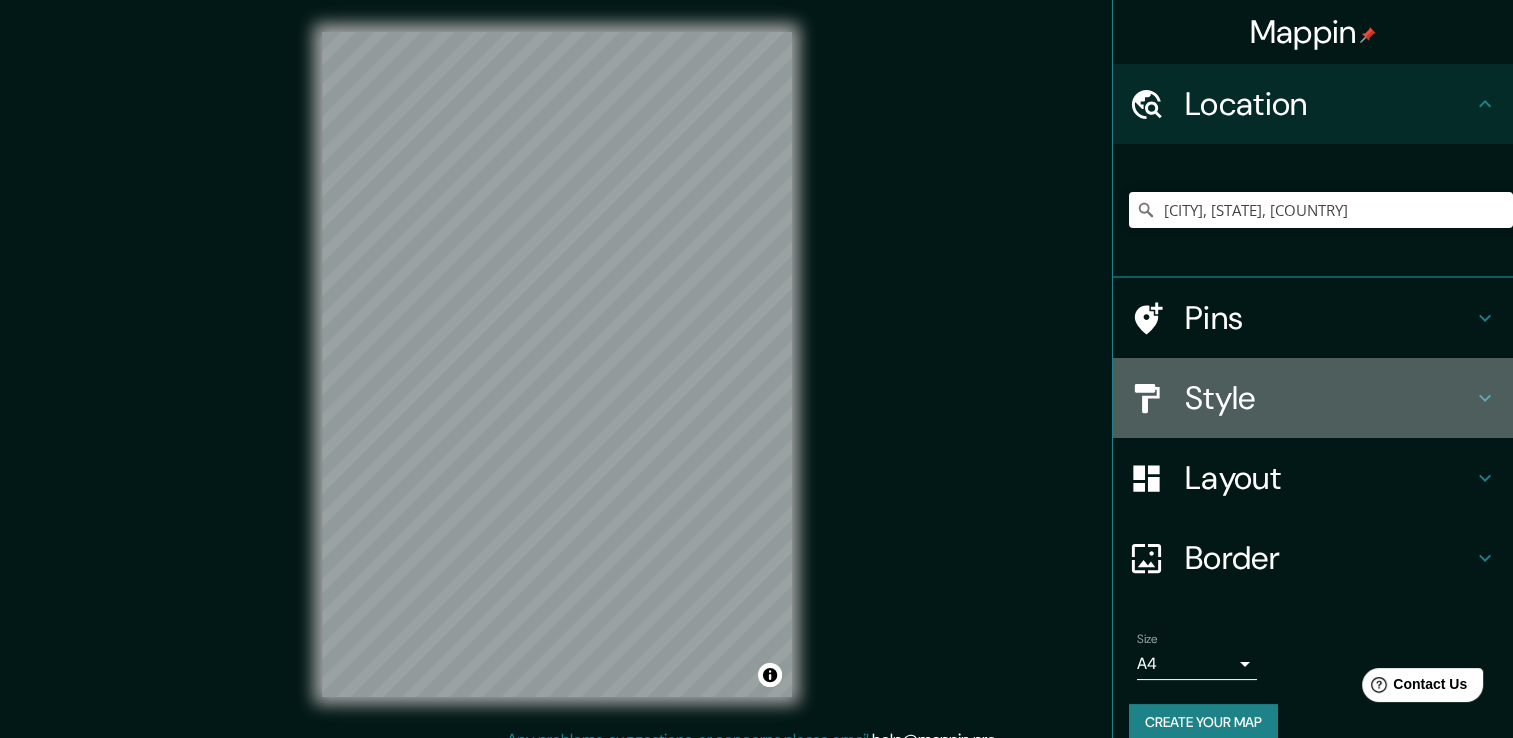 click on "Style" at bounding box center (1329, 104) 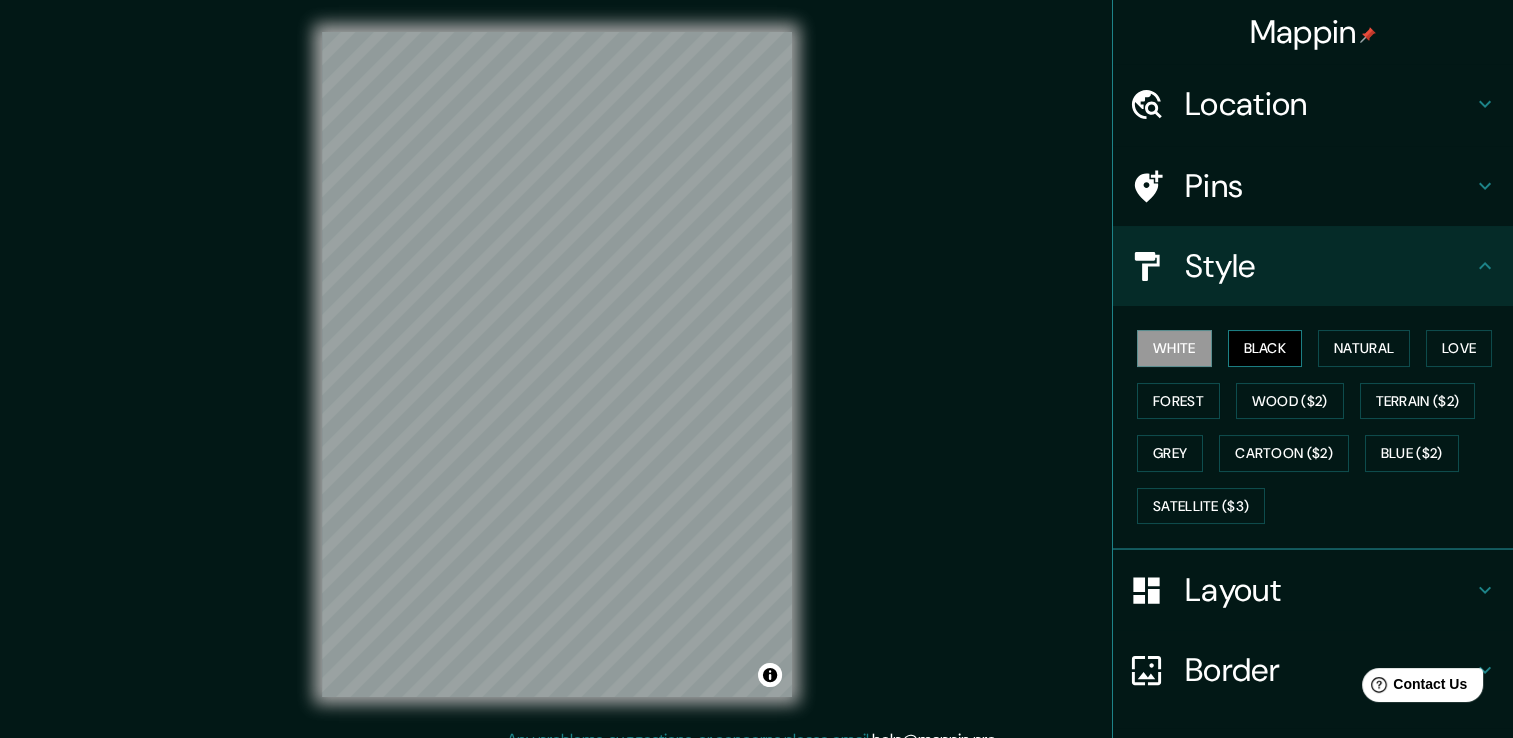 click on "Black" at bounding box center (1265, 348) 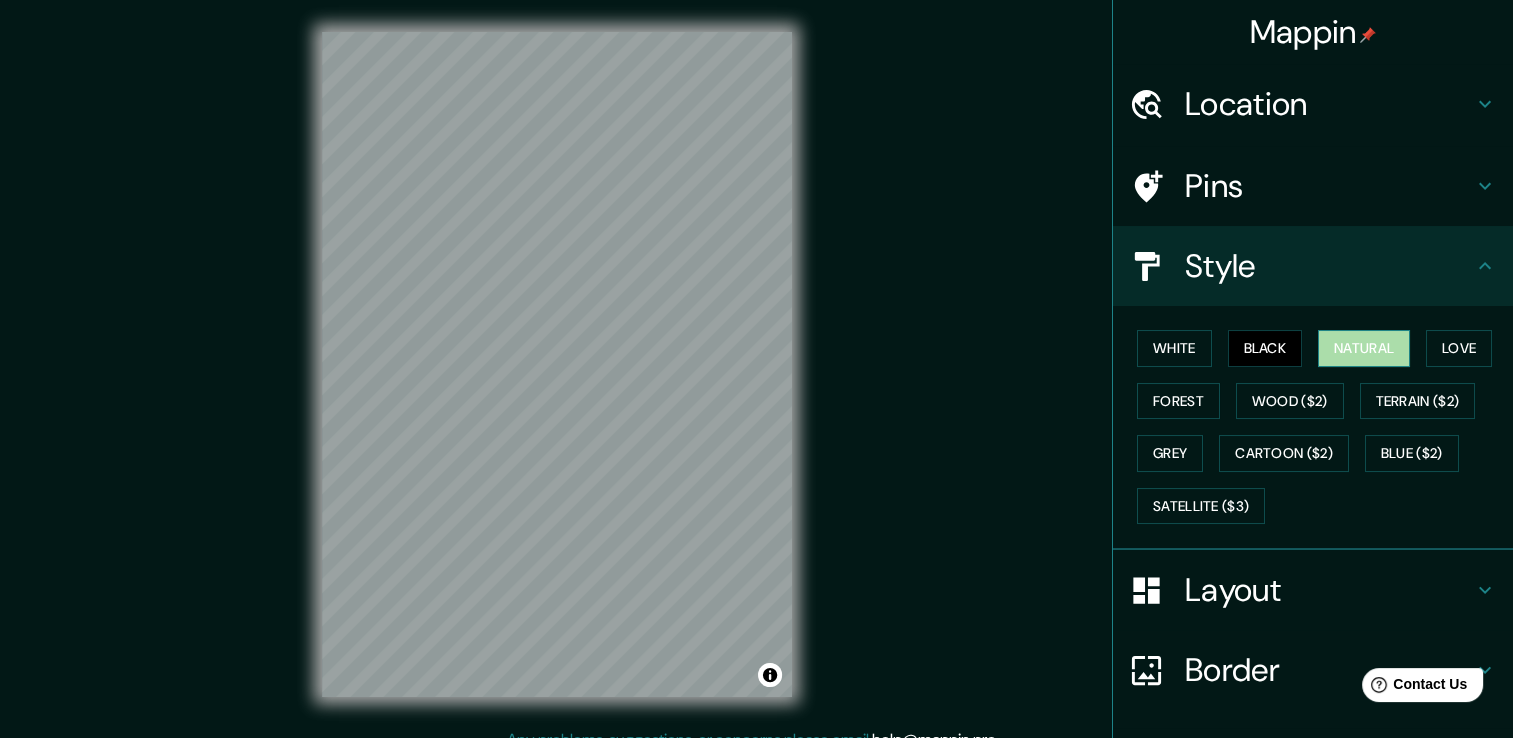 click on "Natural" at bounding box center [1364, 348] 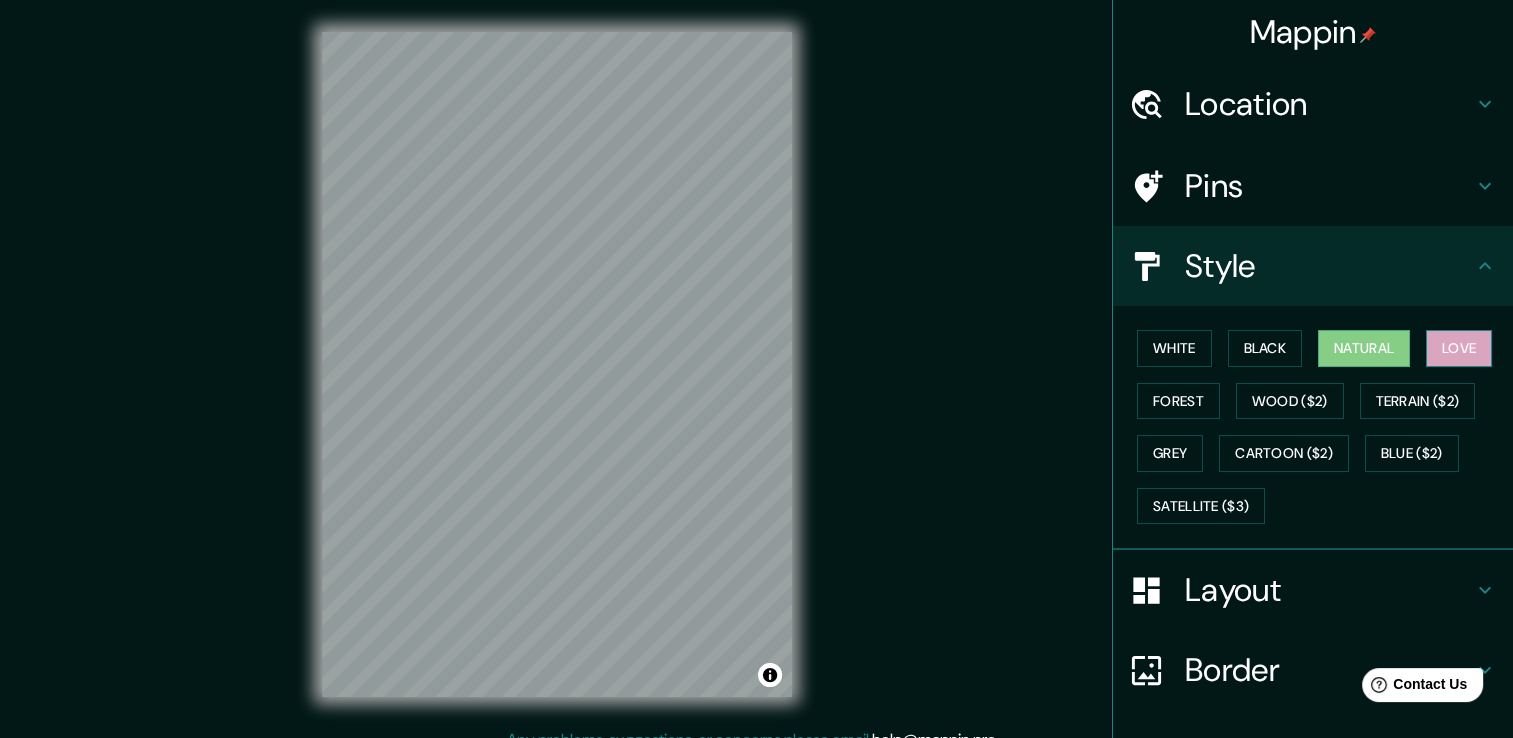 click on "Love" at bounding box center [1459, 348] 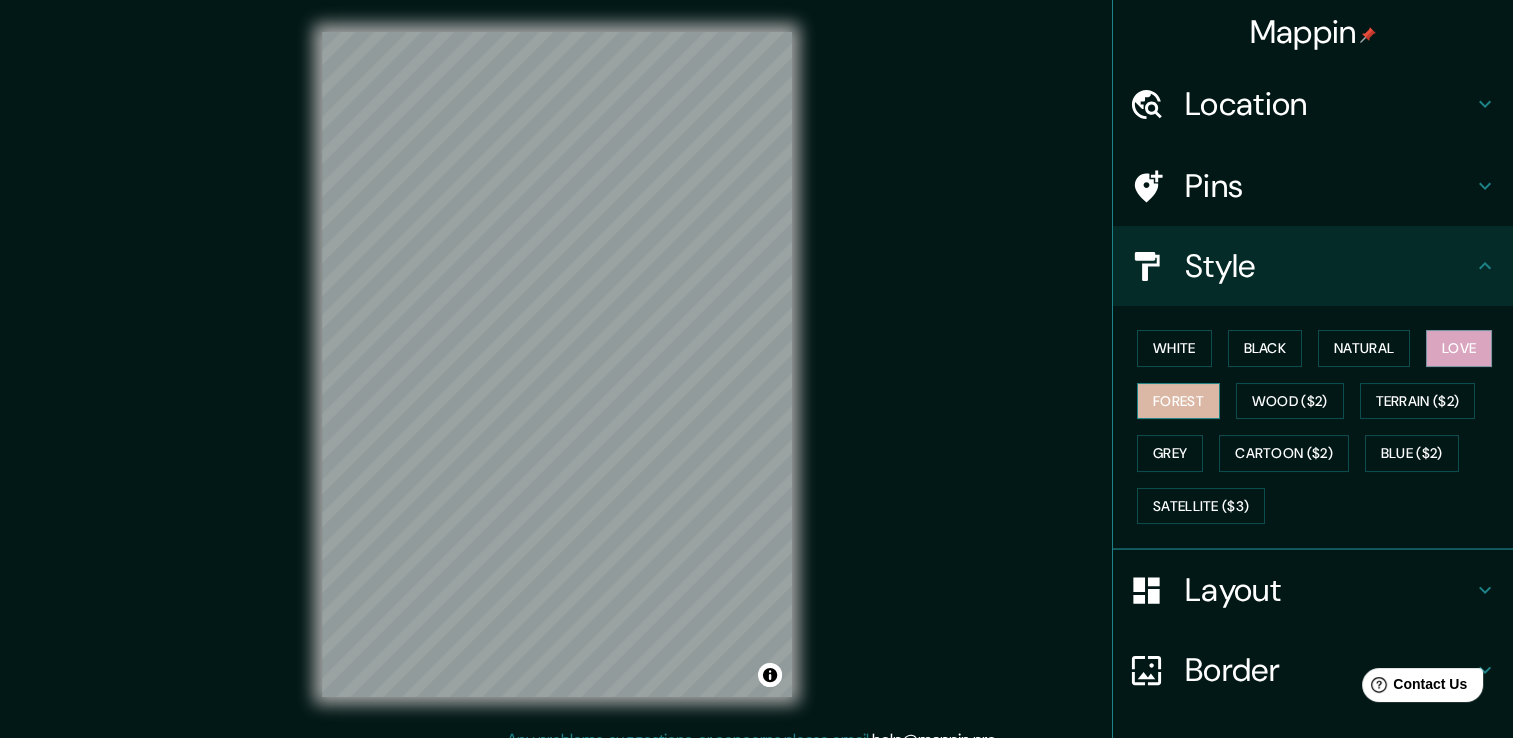 click on "Forest" at bounding box center (1178, 401) 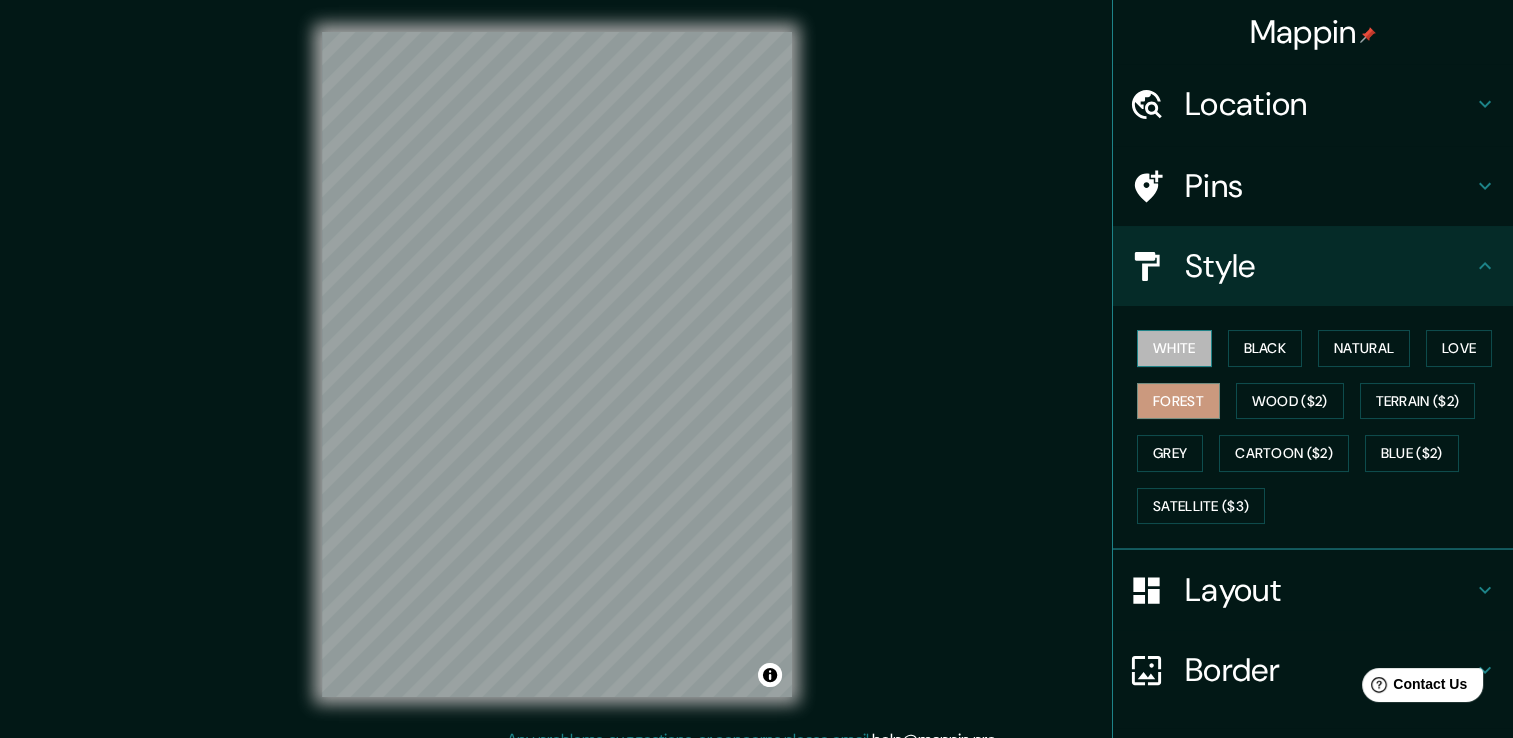 click on "White" at bounding box center (1174, 348) 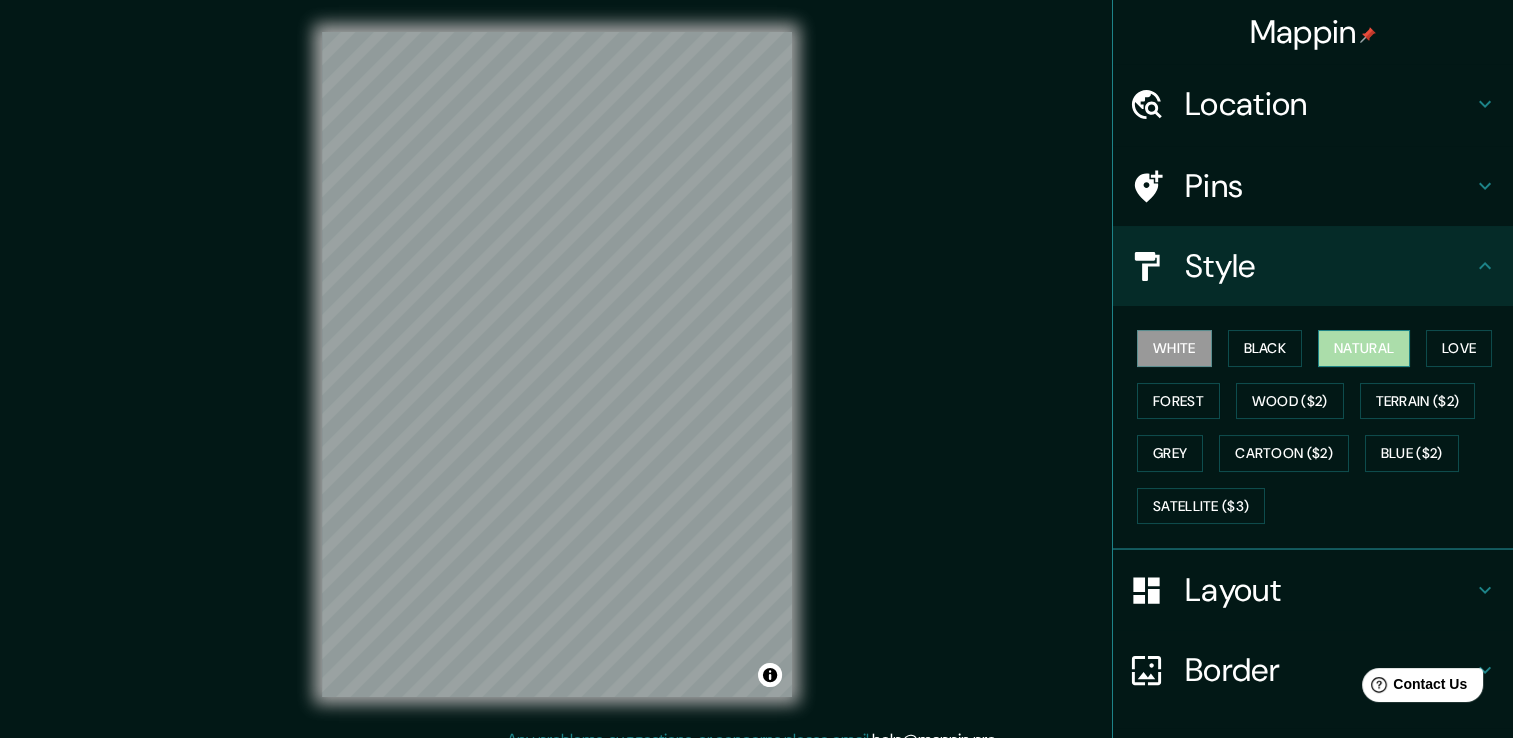 click on "Natural" at bounding box center [1364, 348] 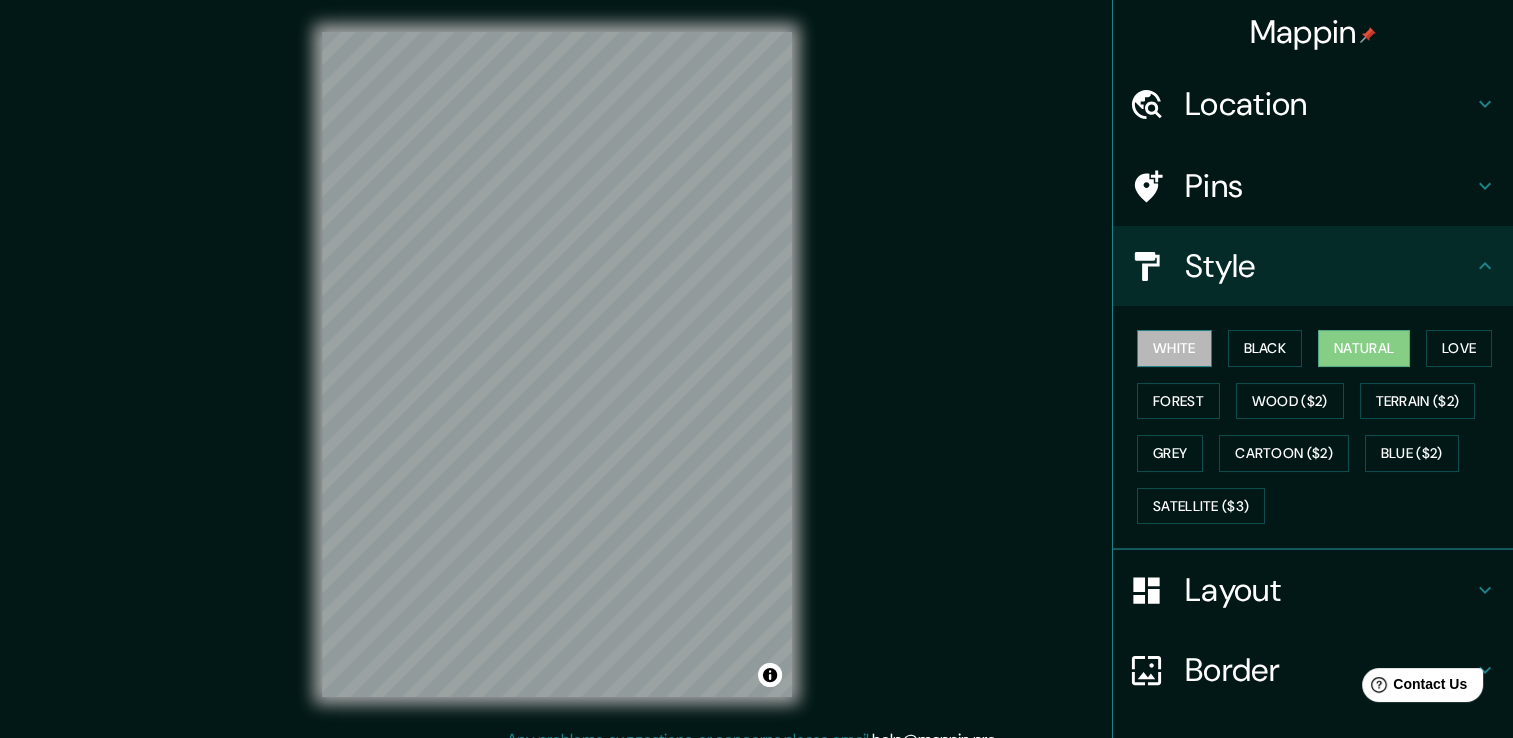 click on "White" at bounding box center [1174, 348] 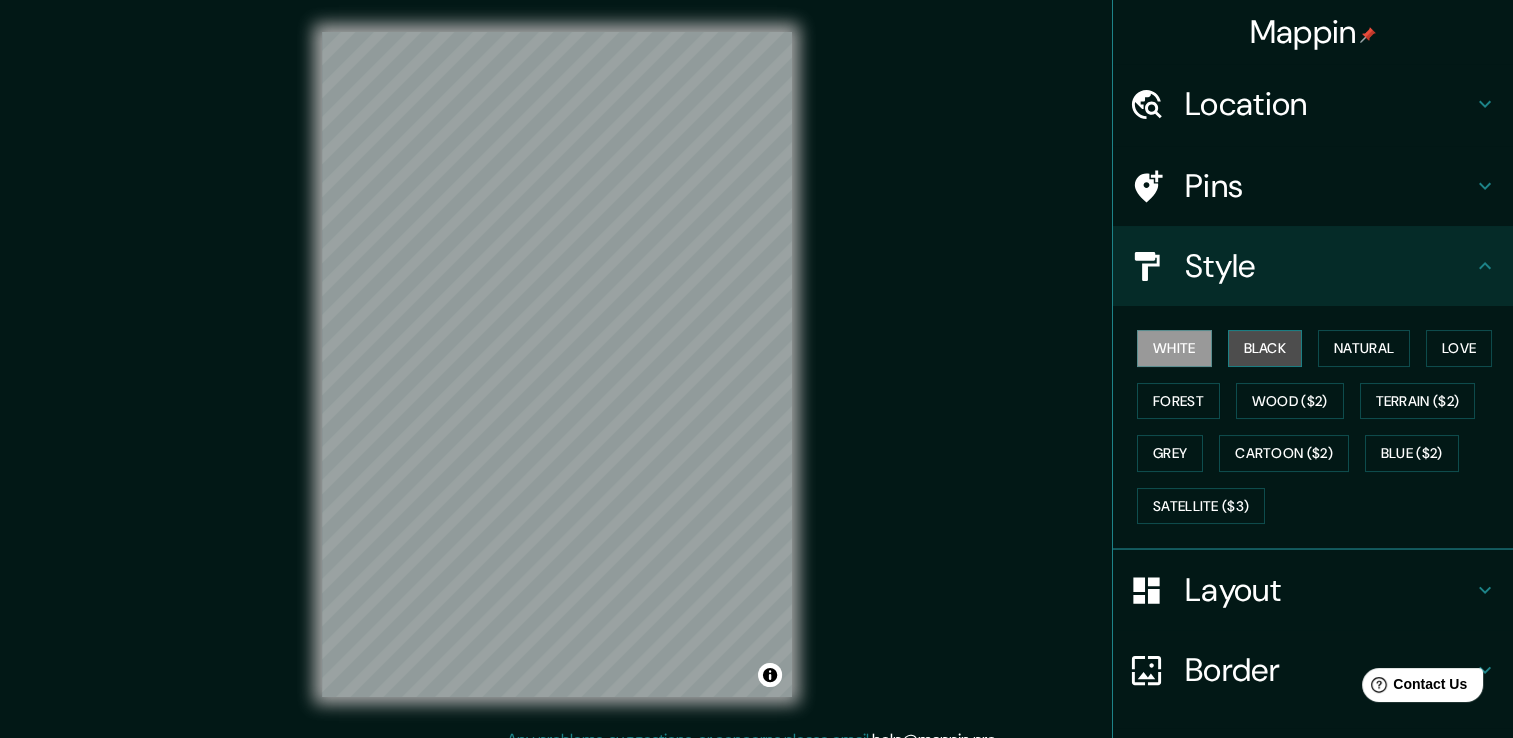 click on "Black" at bounding box center [1265, 348] 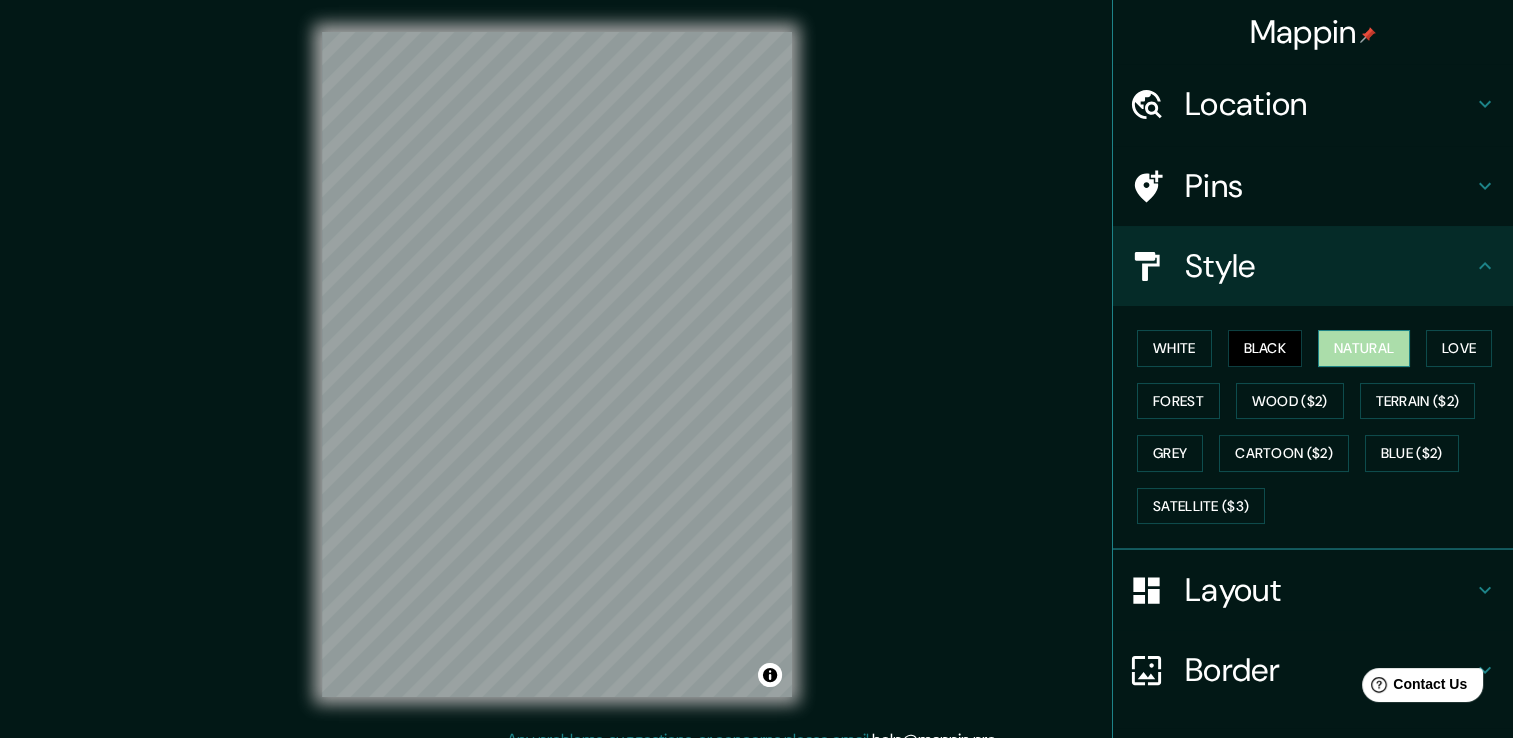 click on "Natural" at bounding box center [1364, 348] 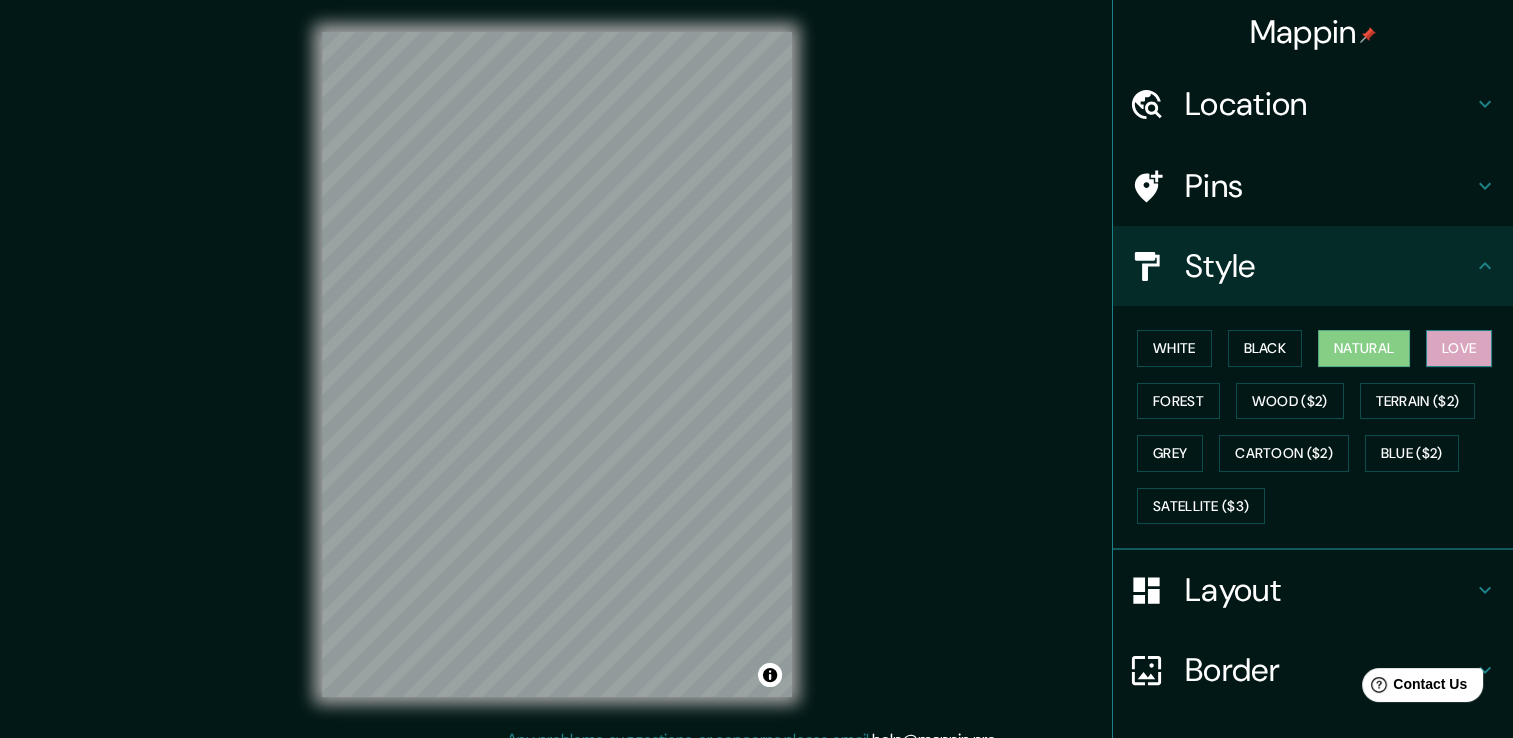 click on "Love" at bounding box center (1459, 348) 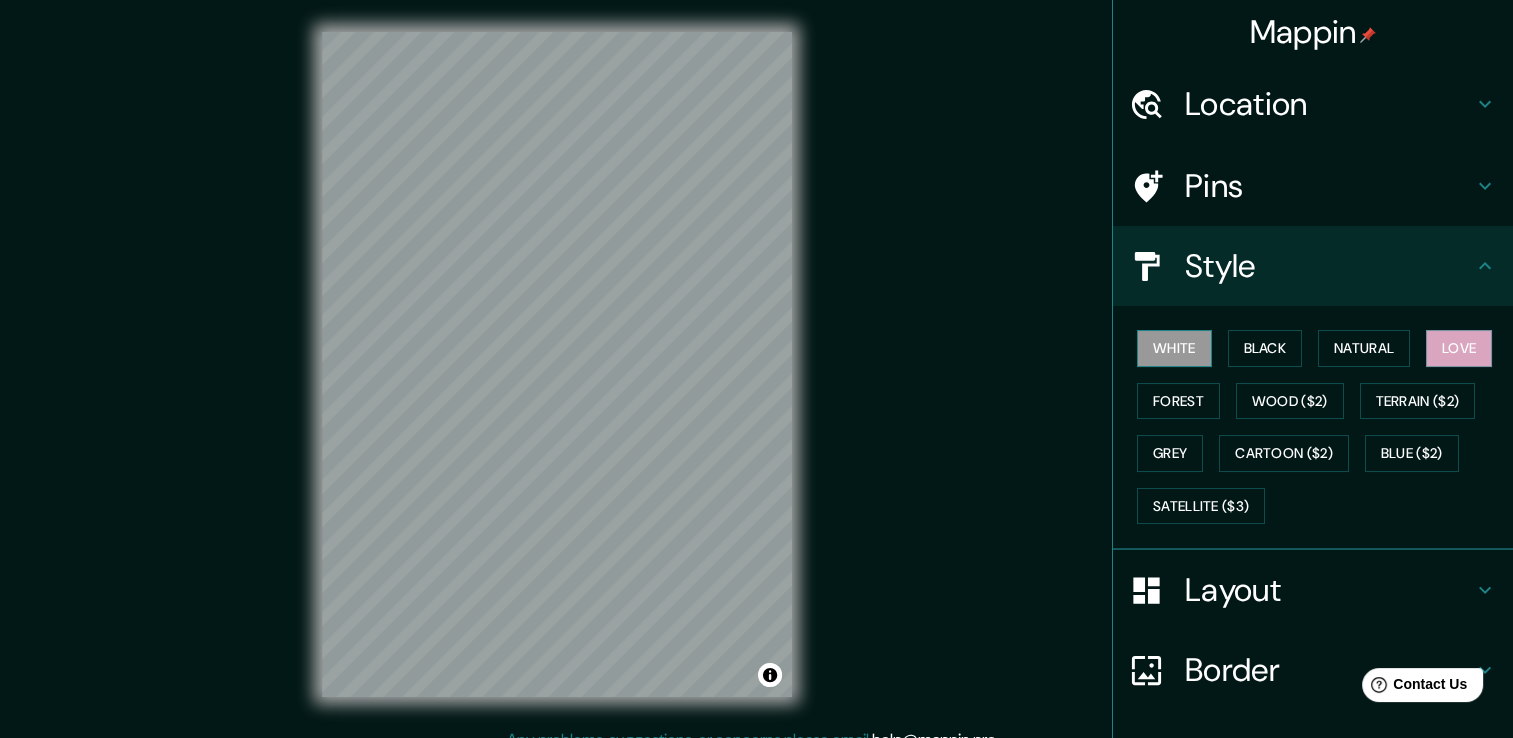 click on "White" at bounding box center (1174, 348) 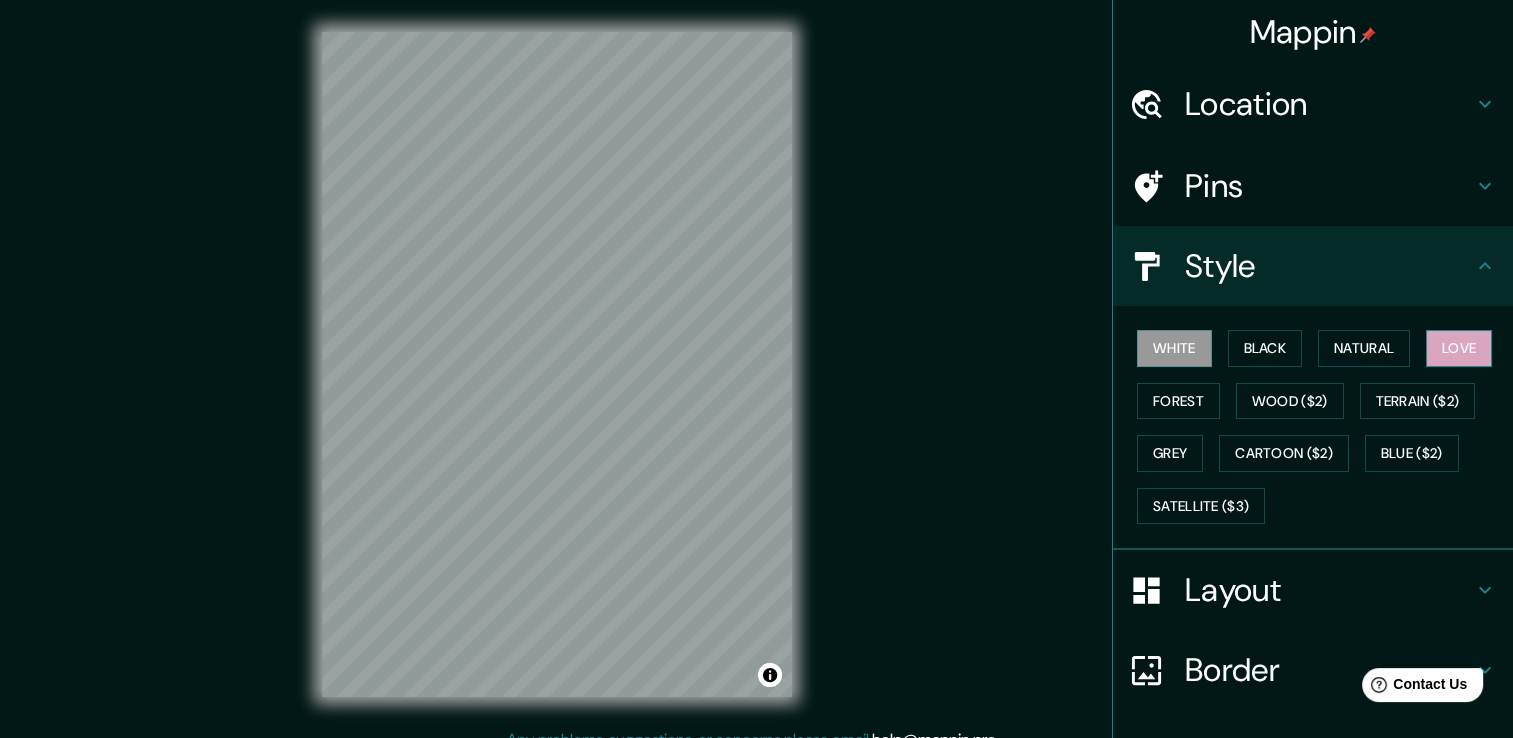 click on "Love" at bounding box center (1459, 348) 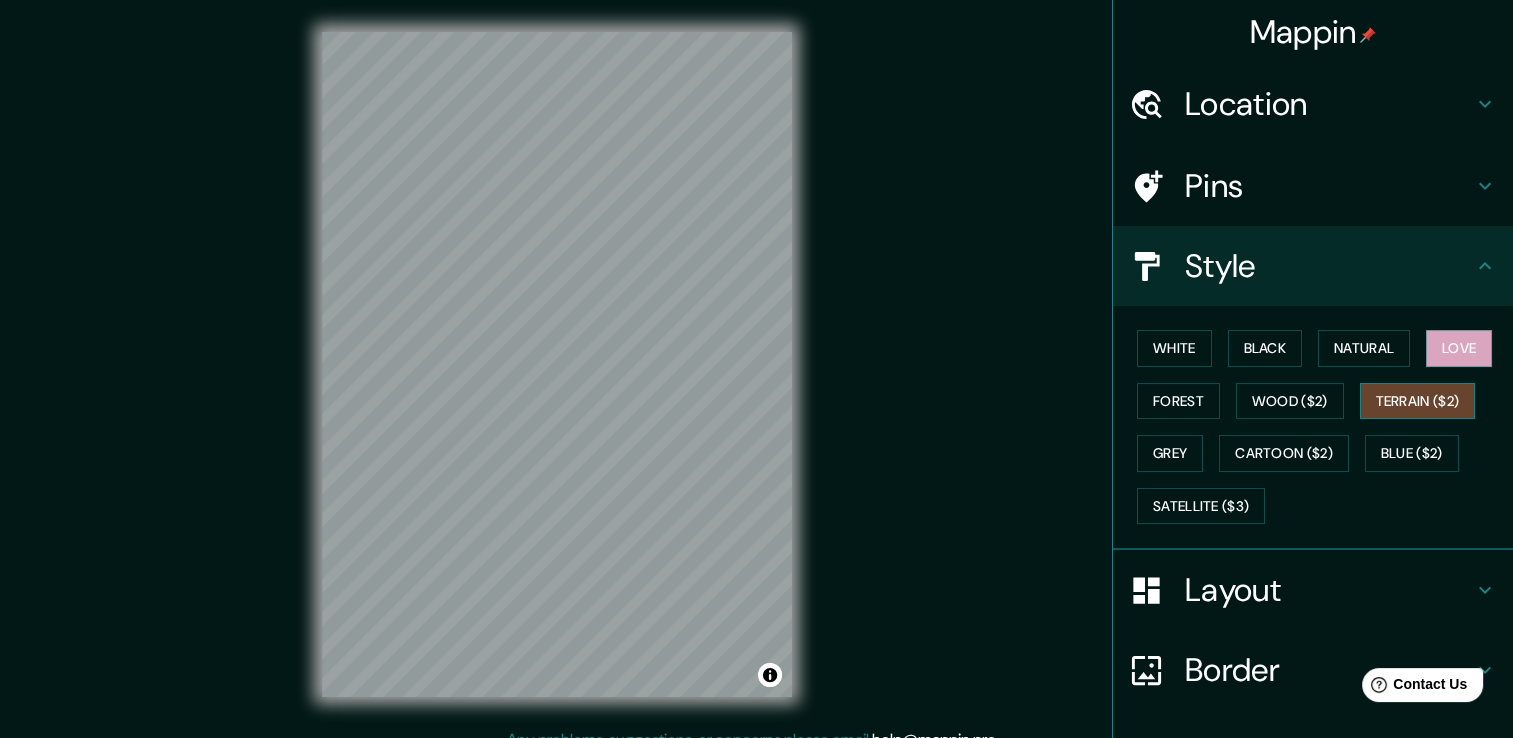 click on "Terrain ($2)" at bounding box center [1418, 401] 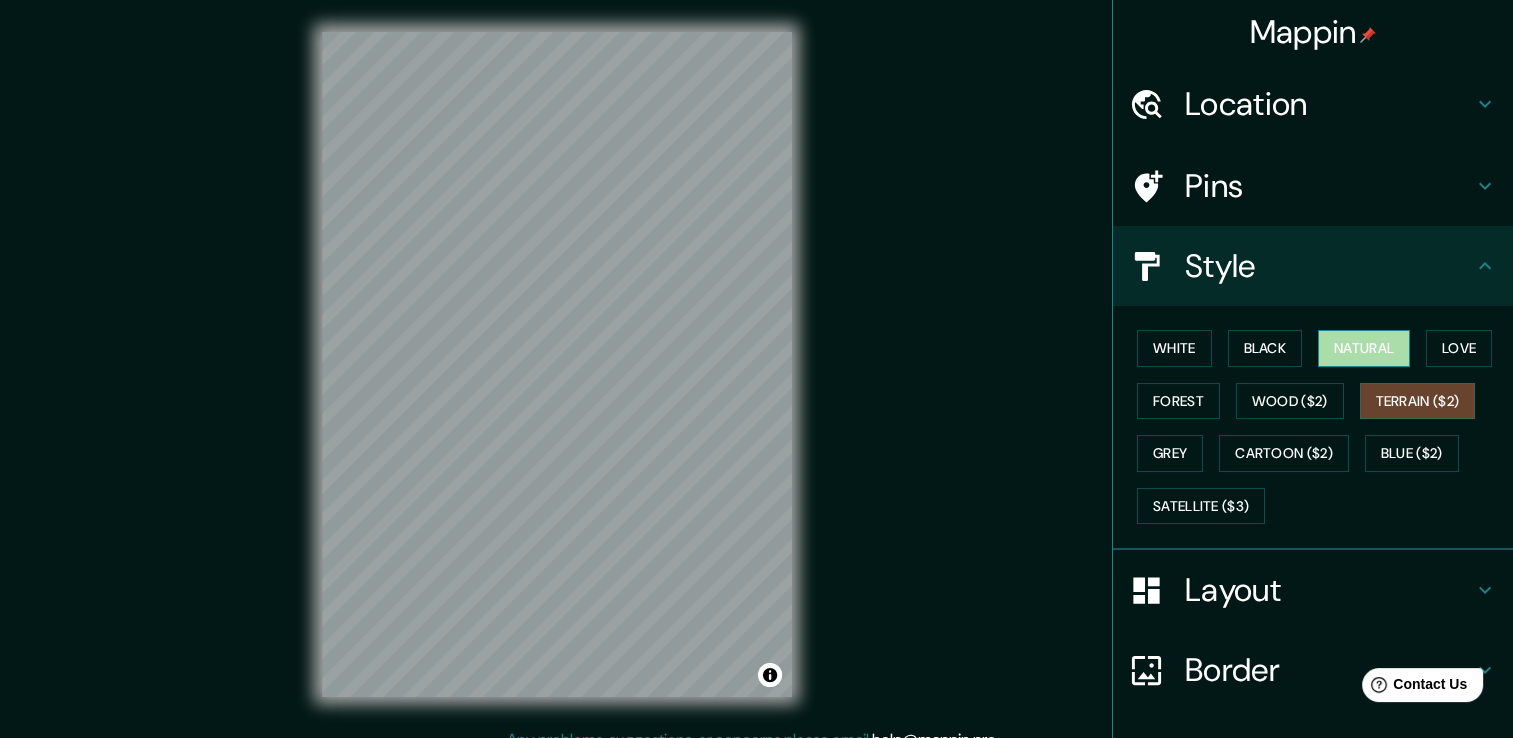 click on "Natural" at bounding box center (1364, 348) 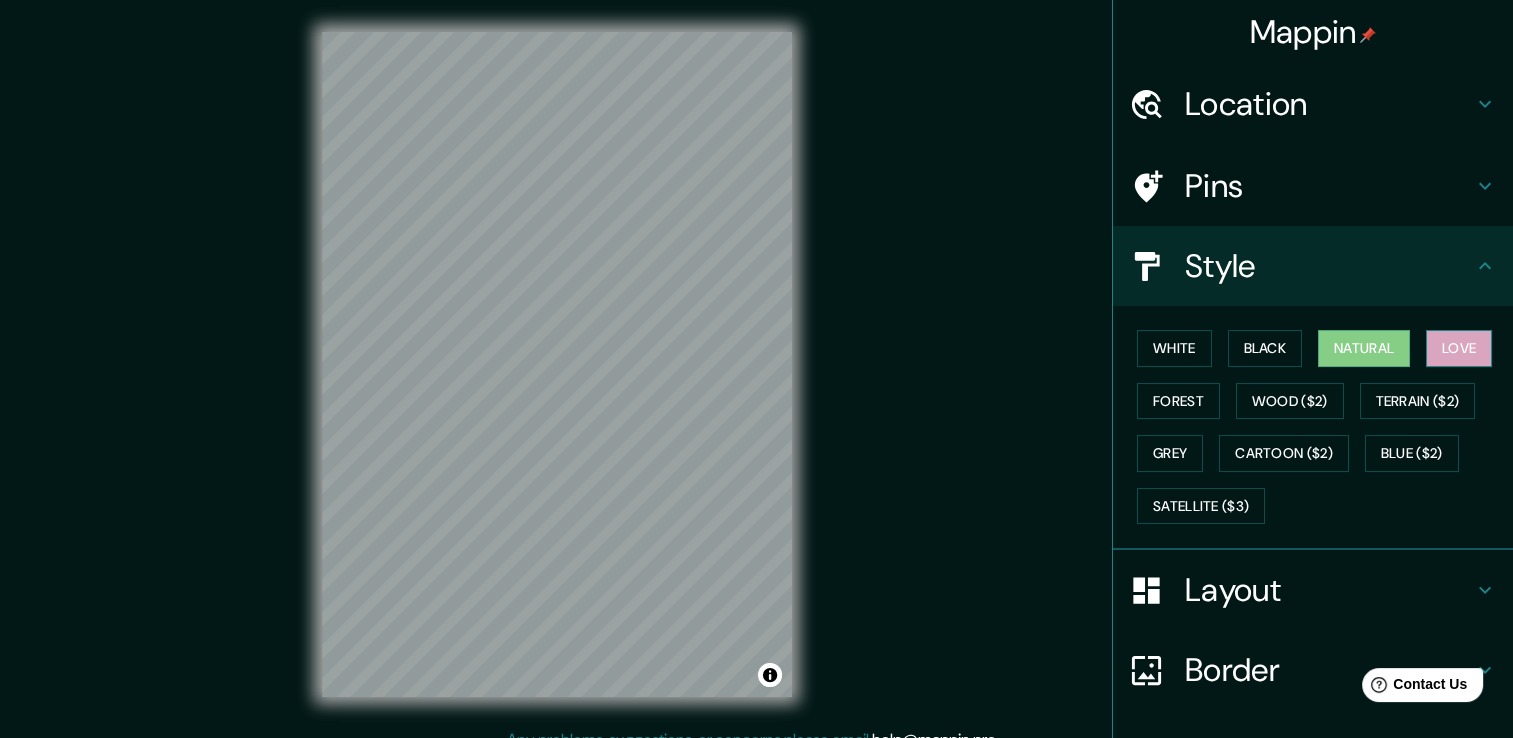 click on "Love" at bounding box center [1459, 348] 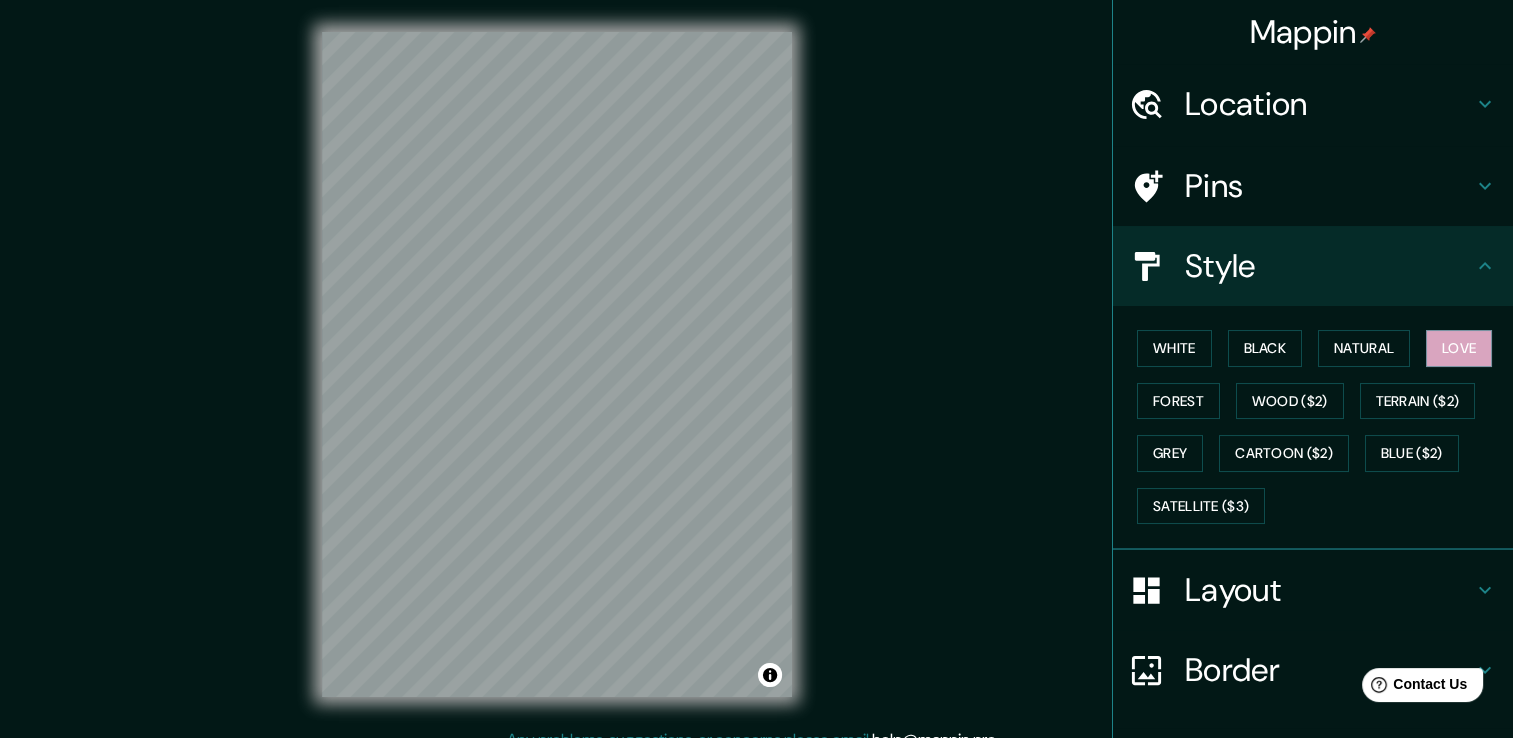 click on "Mappin Location Villa del Carbón, Estado de México, México Pins Style White Black Natural Love Forest Wood ($2) Terrain ($2) Grey Cartoon ($2) Blue ($2) Satellite ($3) Layout Border Choose a border.  Hint : you can make layers of the frame opaque to create some cool effects. None Simple Transparent Fancy Size A4 single Create your map © Mapbox   © OpenStreetMap   Improve this map Any problems, suggestions, or concerns please email    help@mappin.pro . . ." at bounding box center (756, 380) 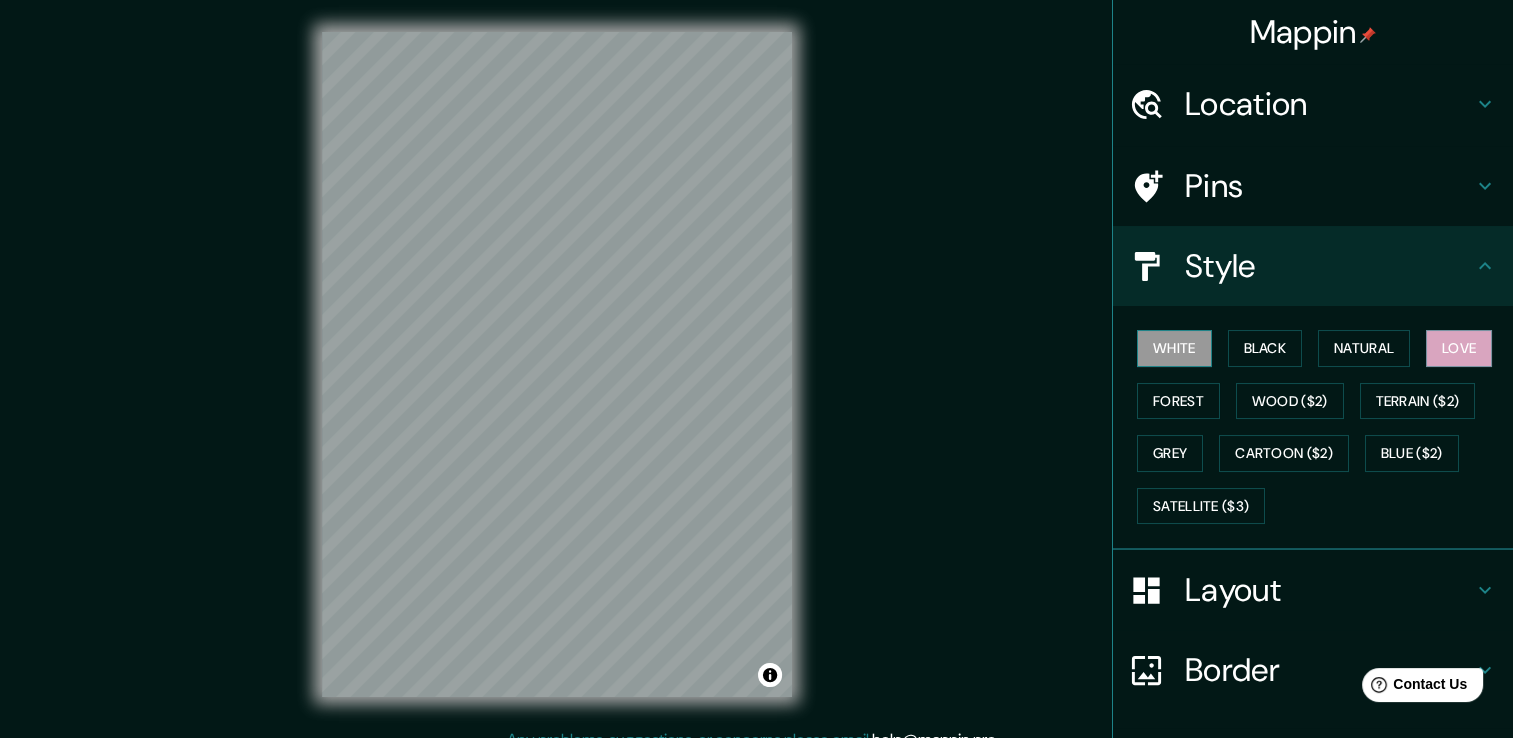 click on "White" at bounding box center (1174, 348) 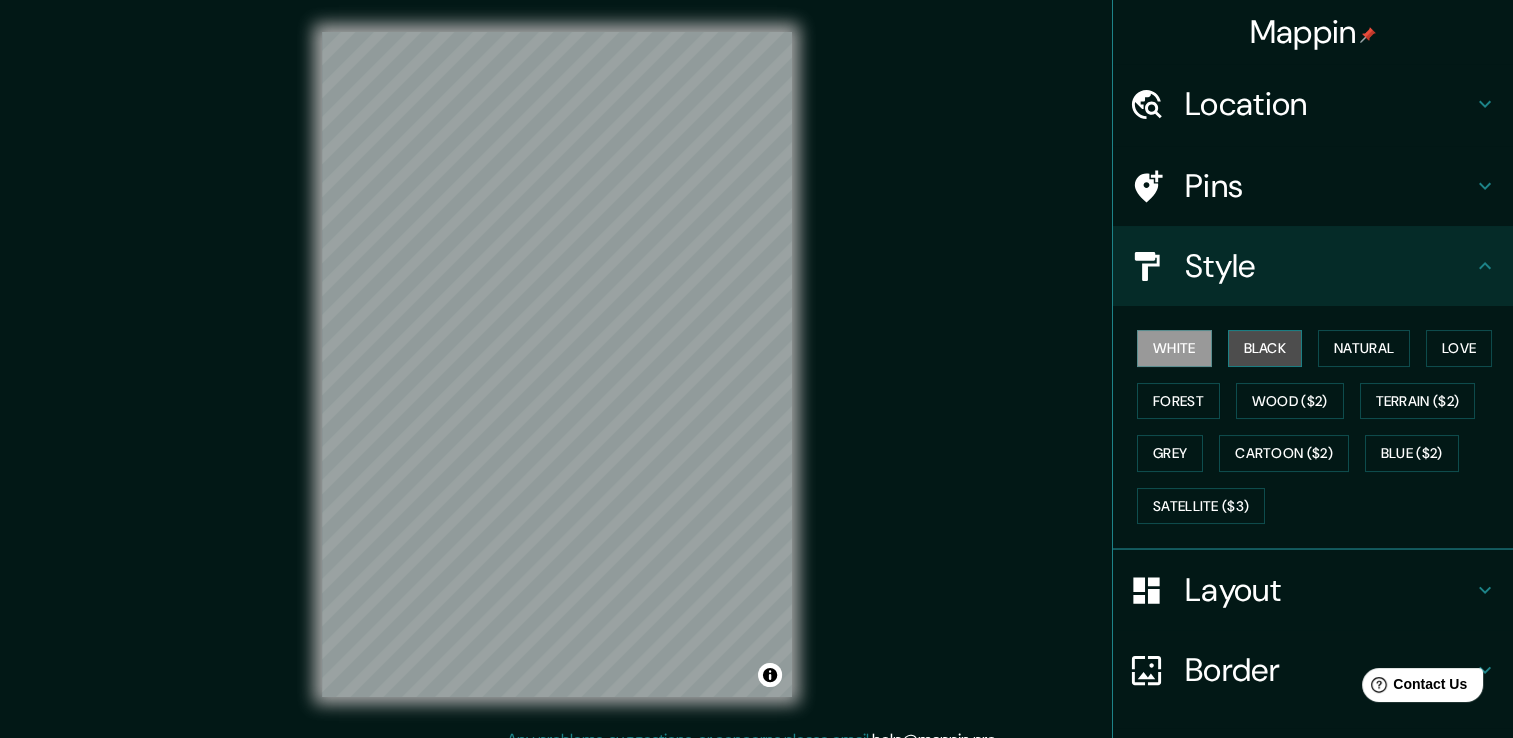 click on "Black" at bounding box center (1265, 348) 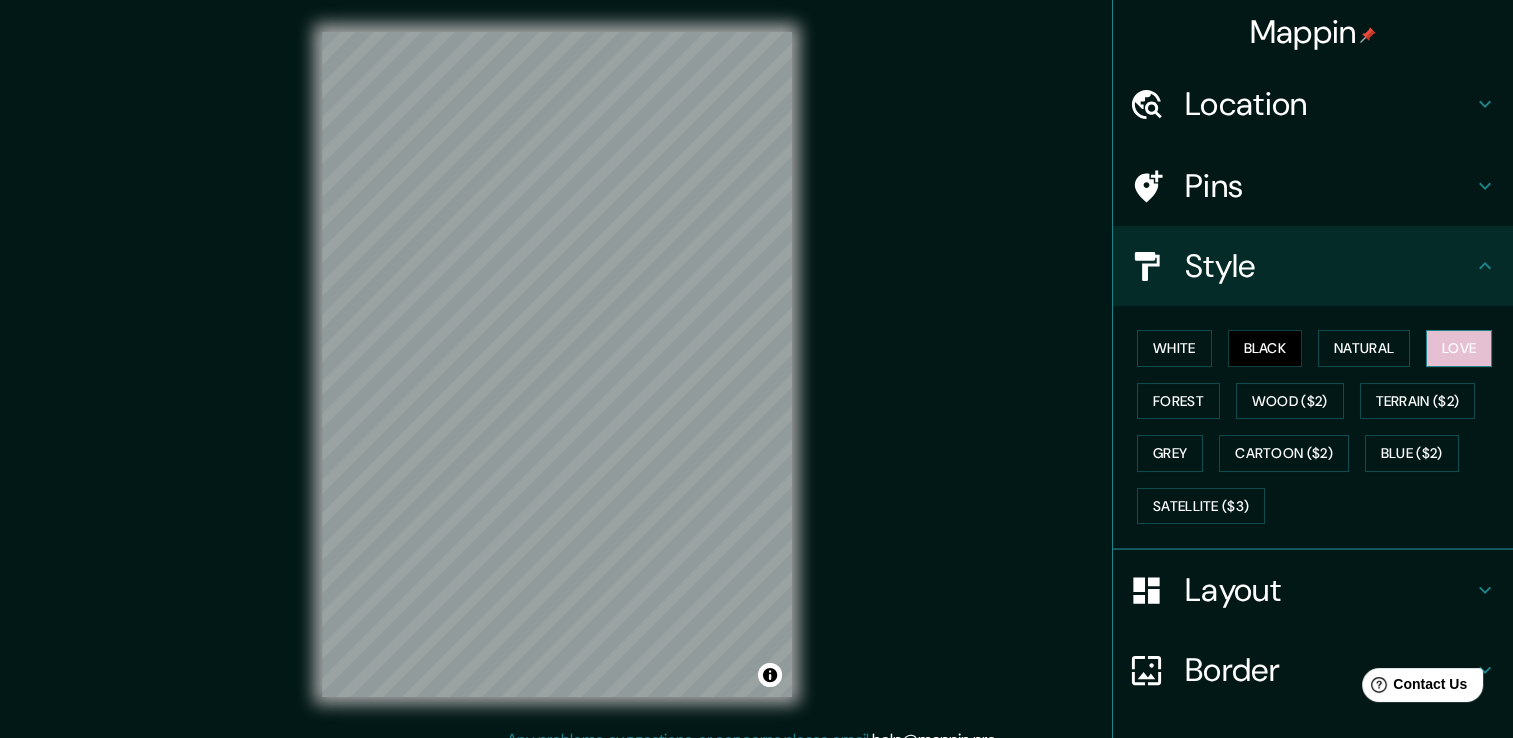 click on "Love" at bounding box center (1459, 348) 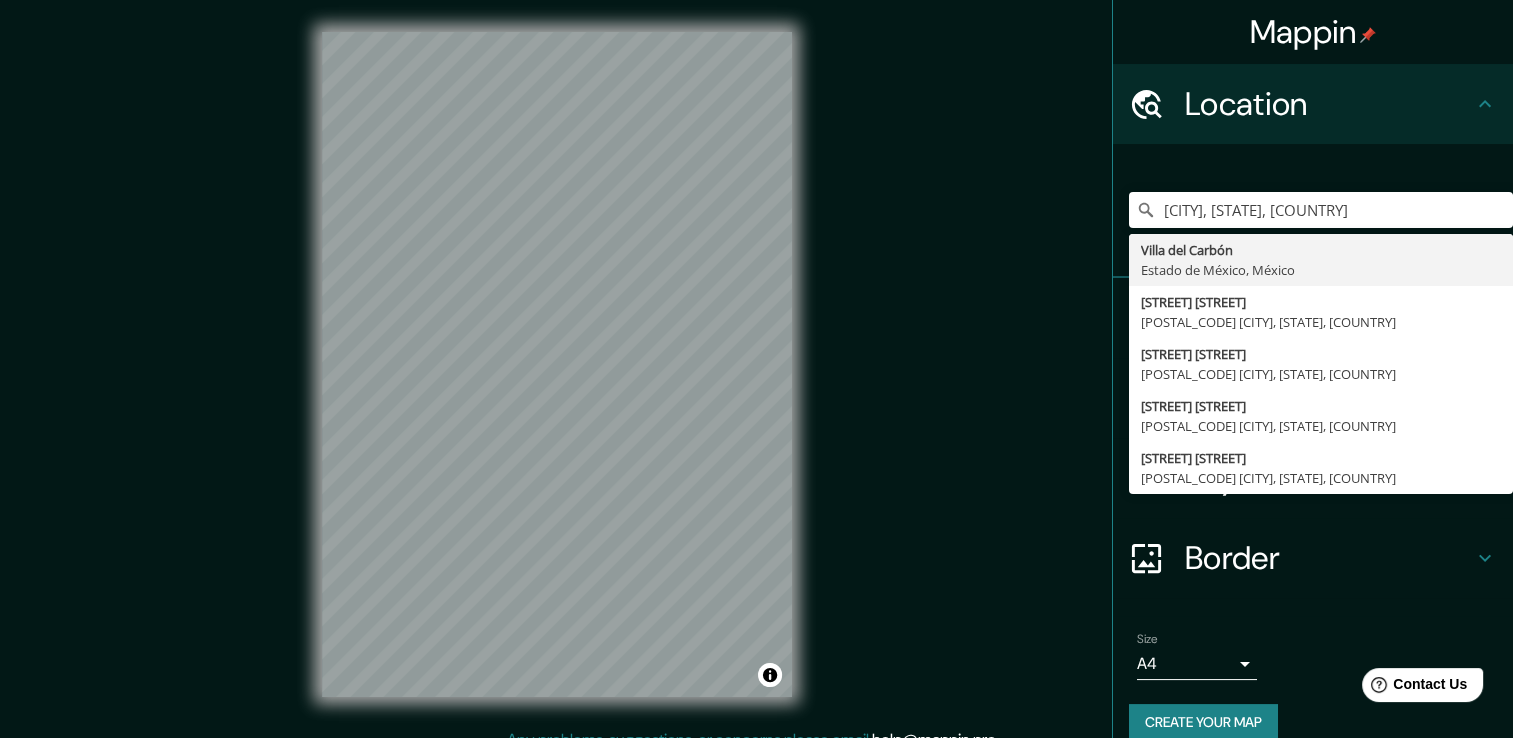 scroll, scrollTop: 0, scrollLeft: 0, axis: both 